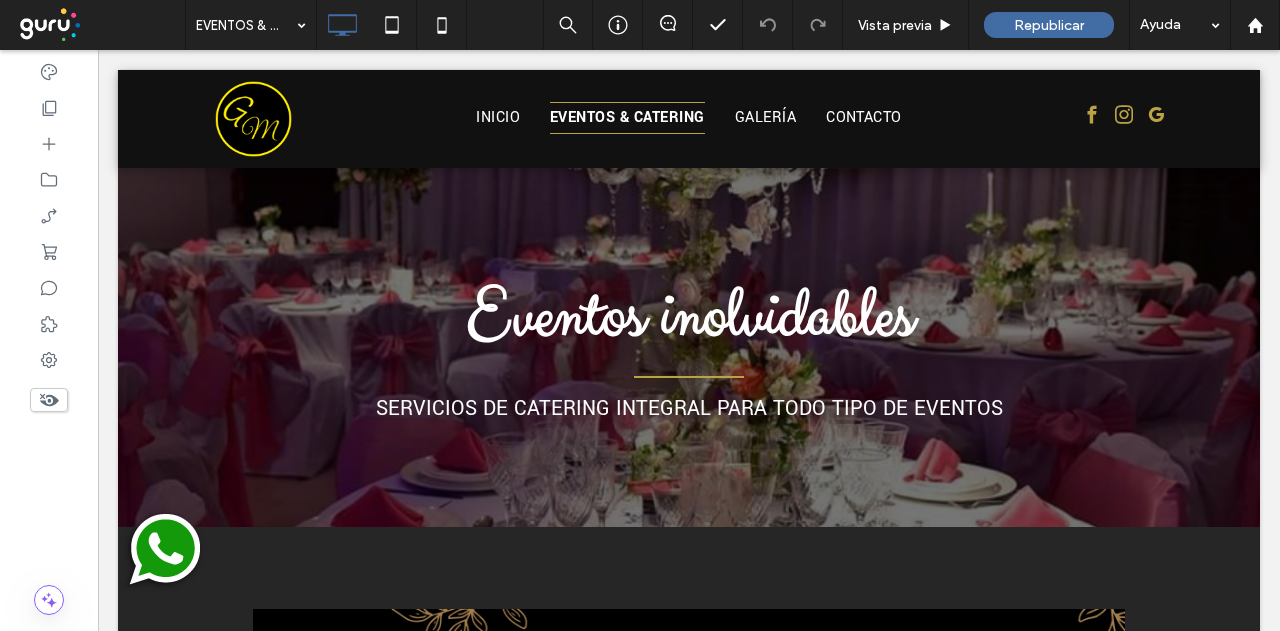 scroll, scrollTop: 5300, scrollLeft: 0, axis: vertical 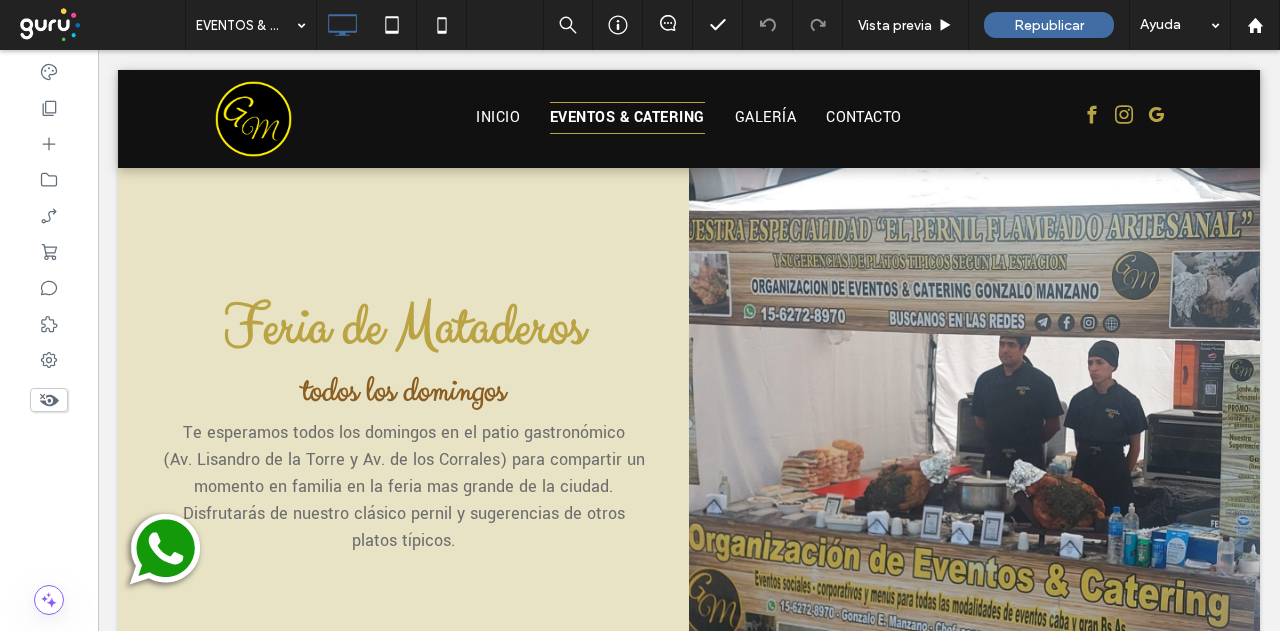 click at bounding box center [974, 421] 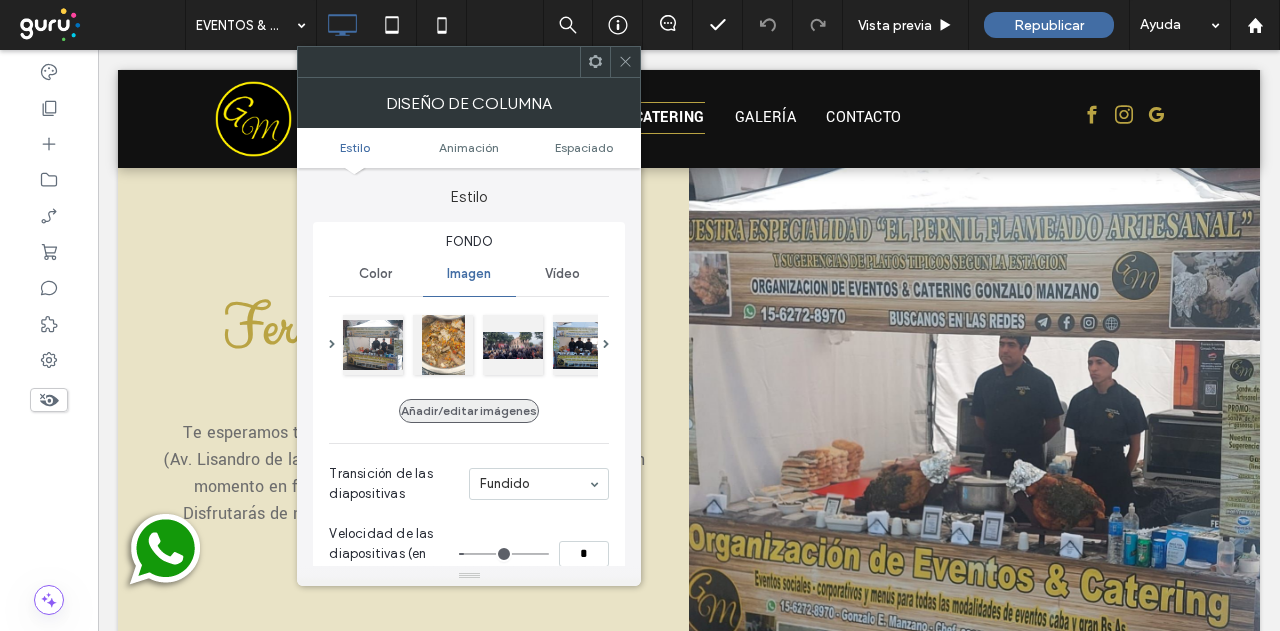 click on "Añadir/editar imágenes" at bounding box center (469, 411) 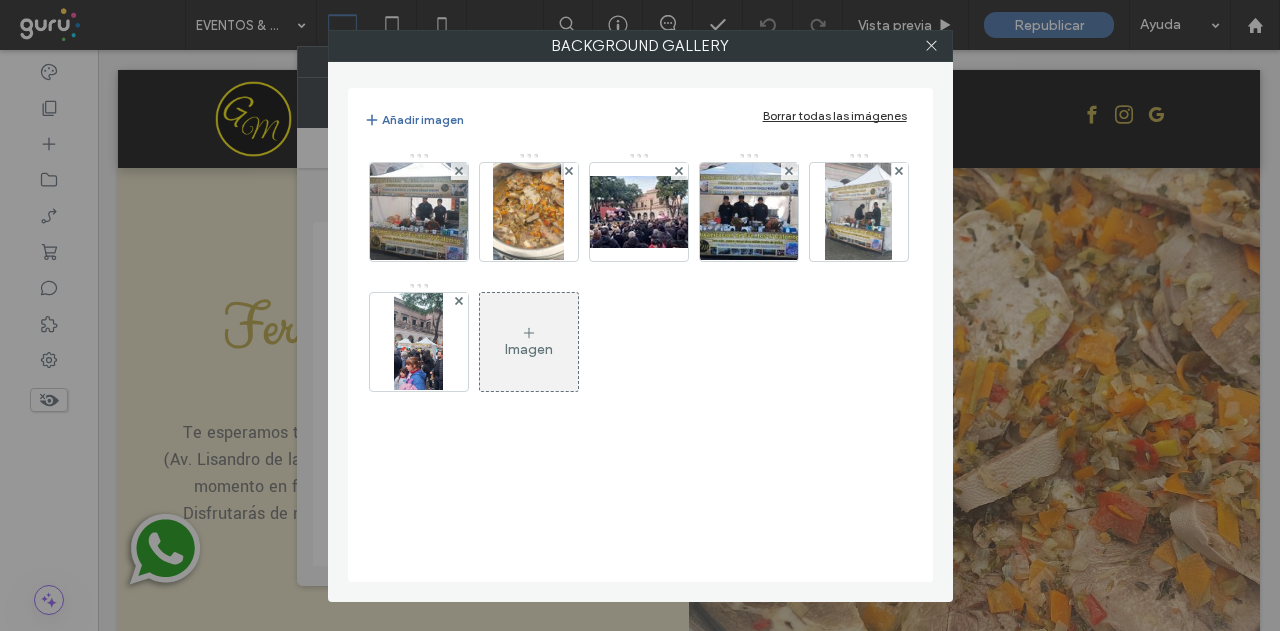 click on "Imagen" at bounding box center (529, 349) 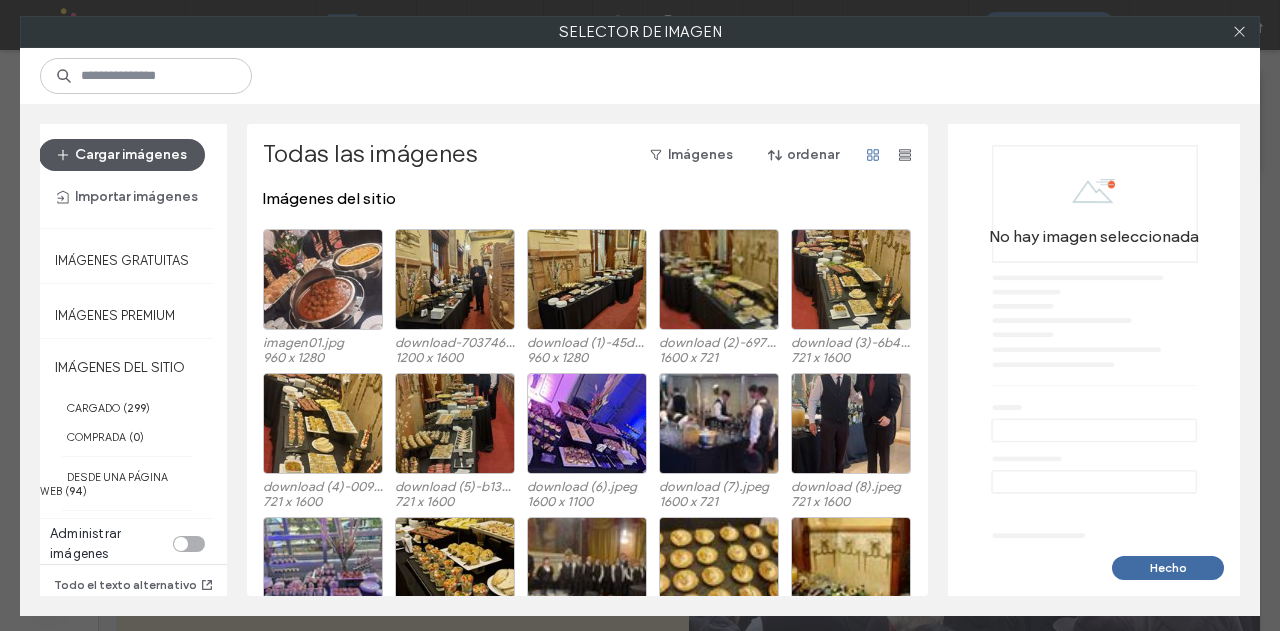 click on "Cargar imágenes" at bounding box center (122, 155) 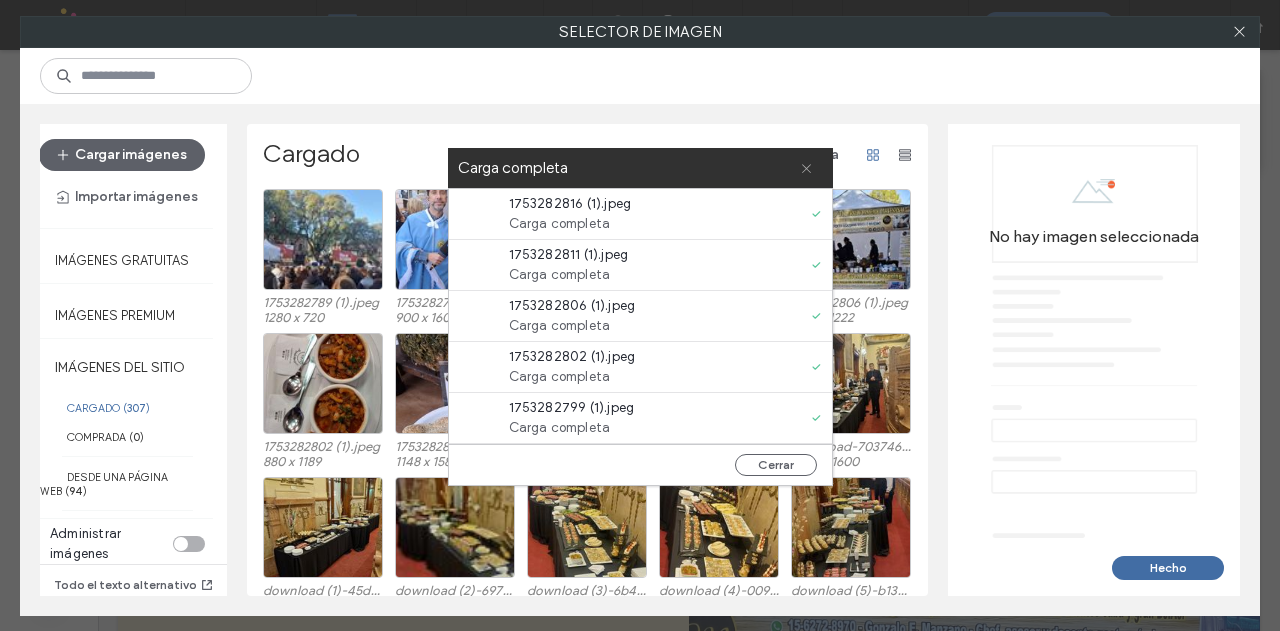 click 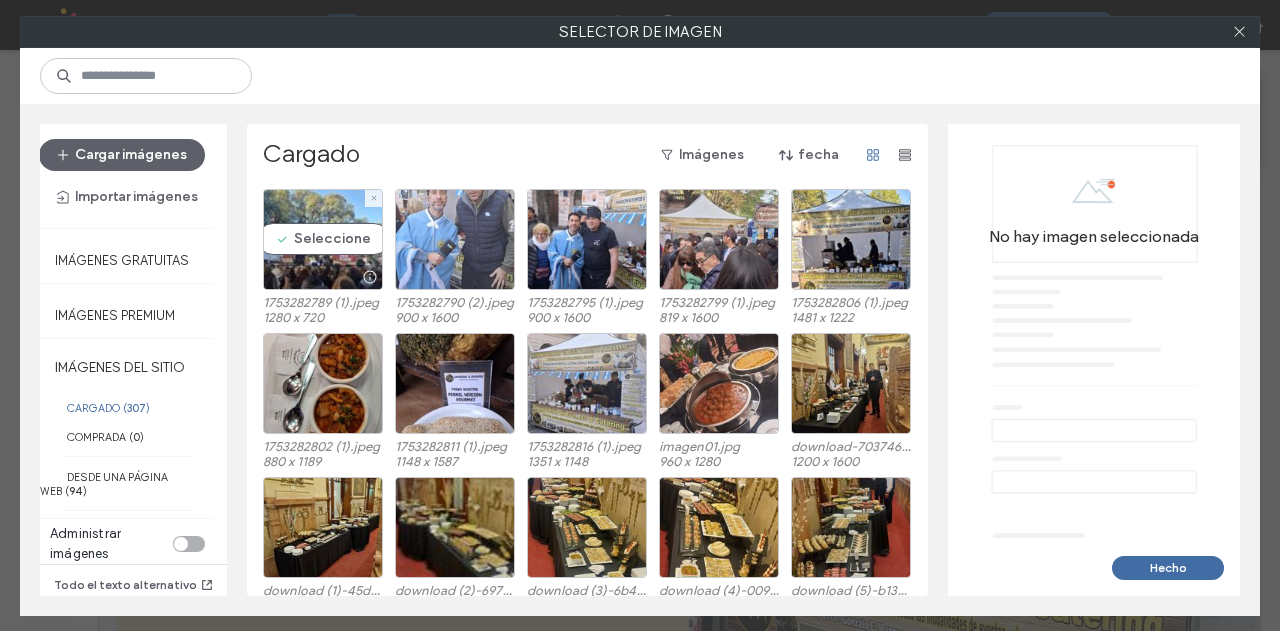 drag, startPoint x: 310, startPoint y: 244, endPoint x: 434, endPoint y: 239, distance: 124.10077 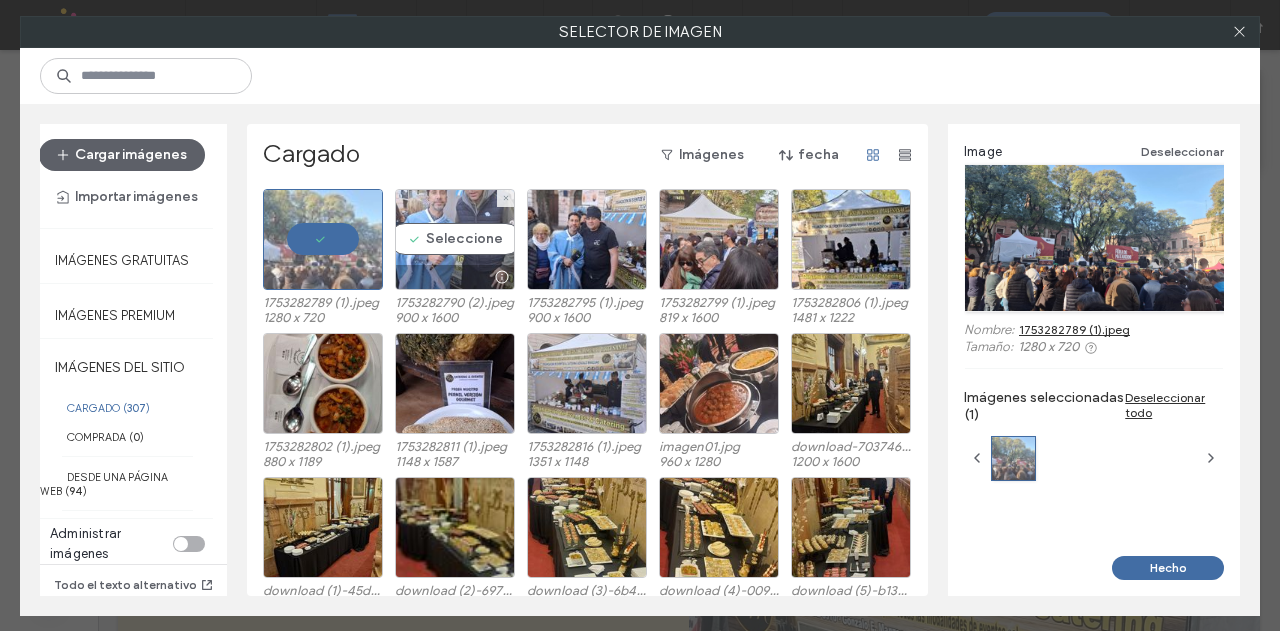 drag, startPoint x: 471, startPoint y: 229, endPoint x: 500, endPoint y: 229, distance: 29 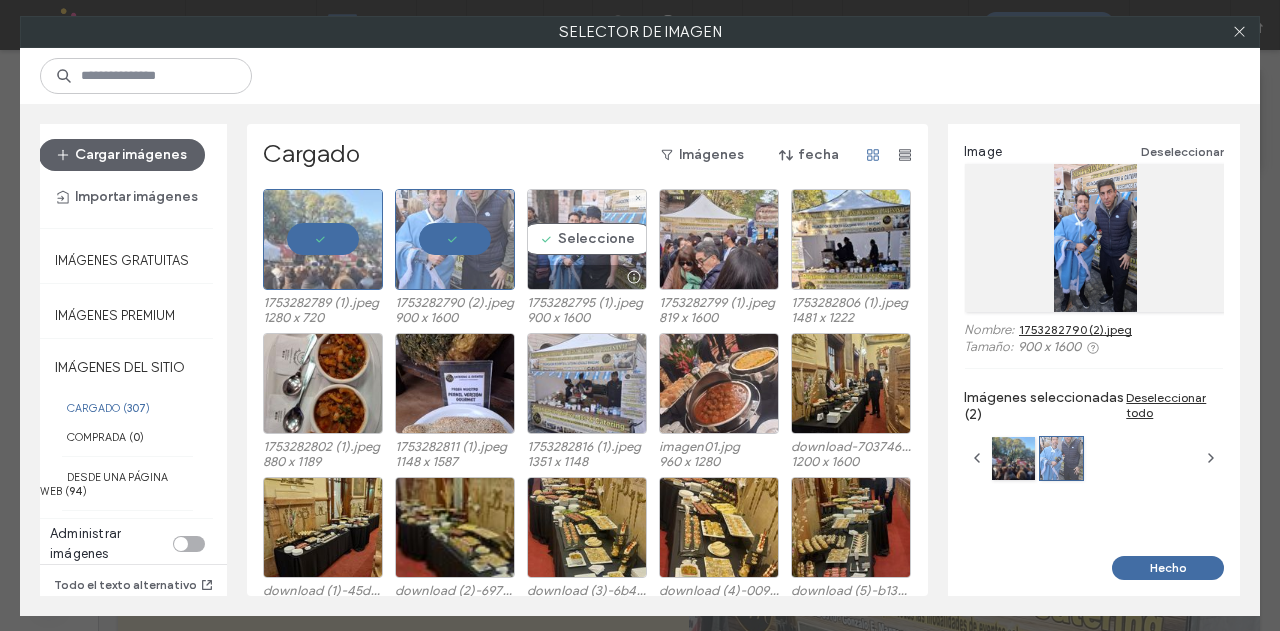 click on "Seleccione" at bounding box center (587, 239) 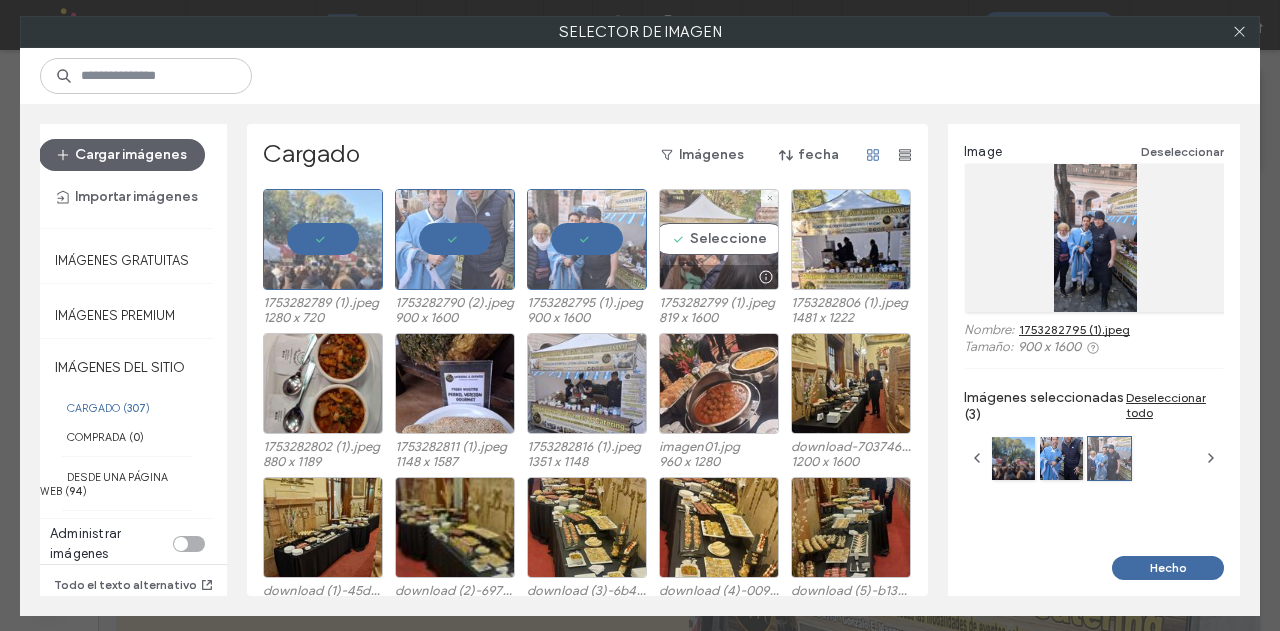 drag, startPoint x: 687, startPoint y: 237, endPoint x: 765, endPoint y: 245, distance: 78.40918 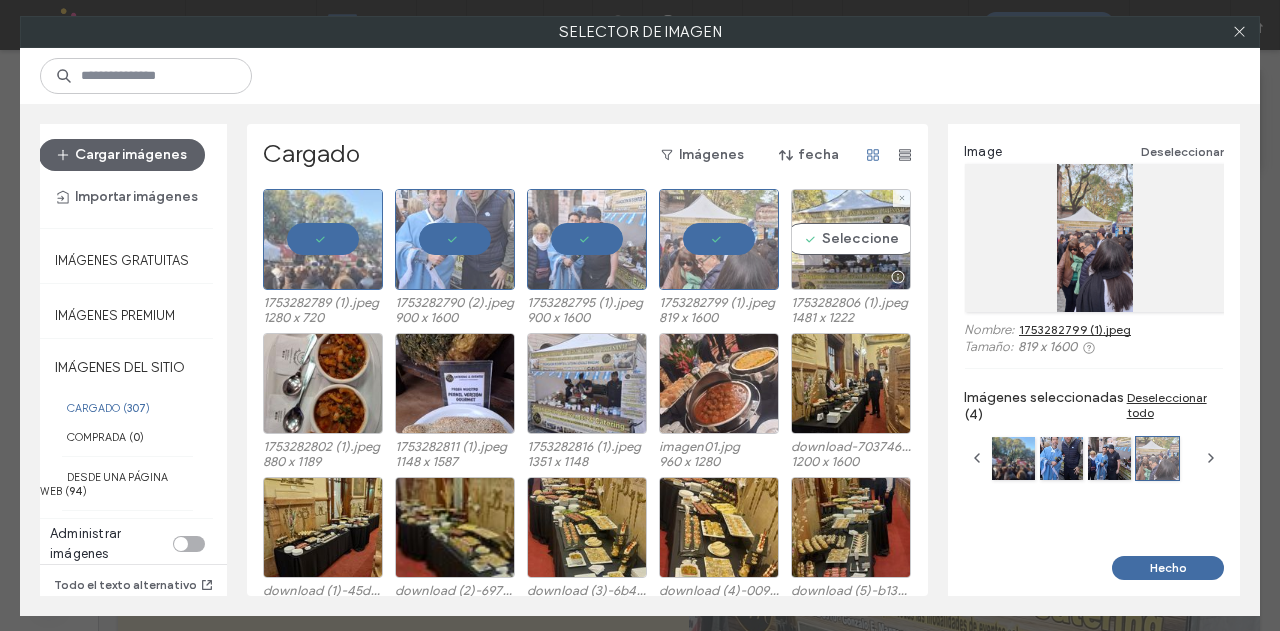 click on "Seleccione" at bounding box center (851, 239) 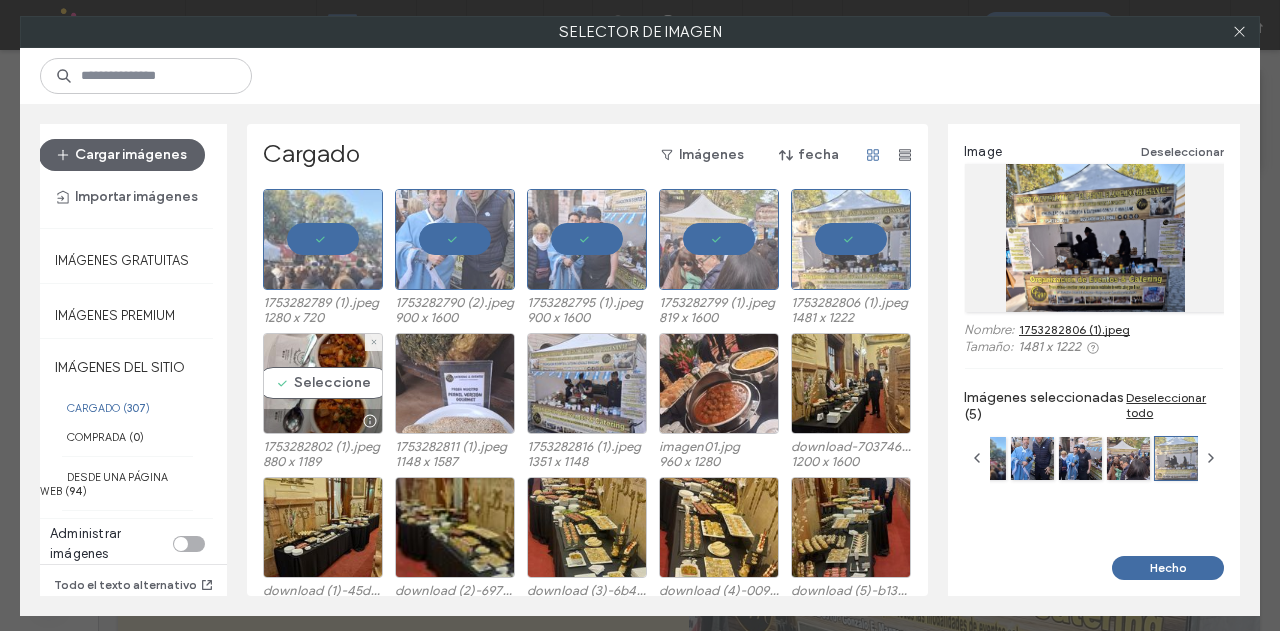drag, startPoint x: 343, startPoint y: 359, endPoint x: 392, endPoint y: 364, distance: 49.25444 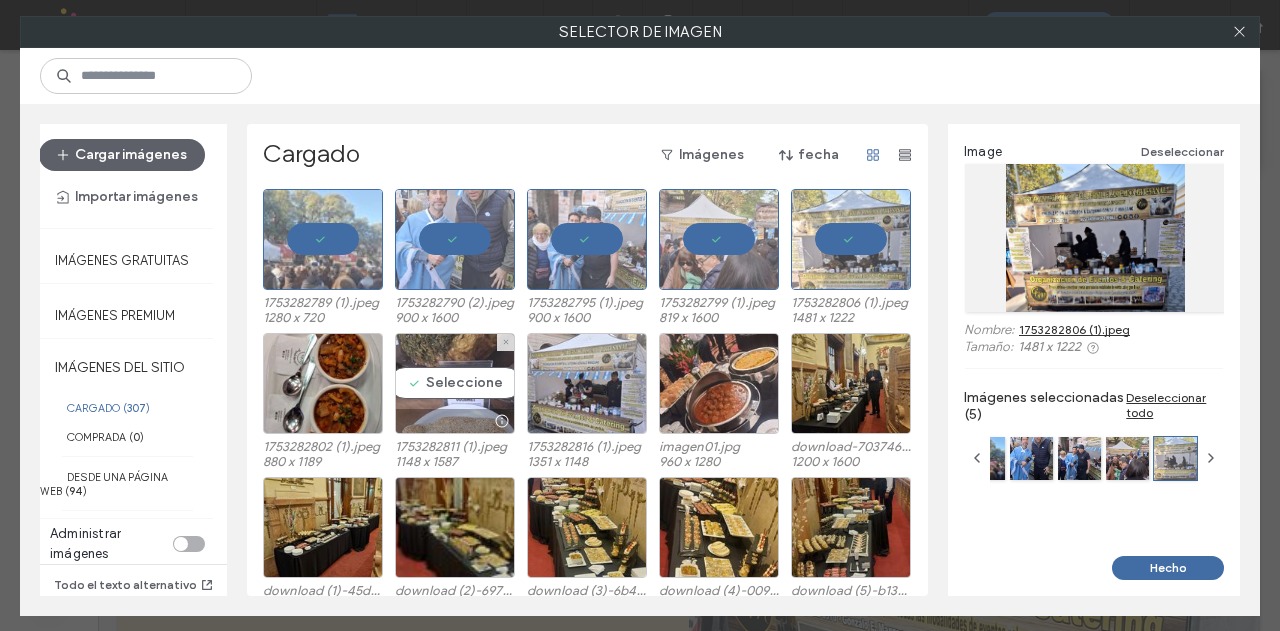 drag, startPoint x: 466, startPoint y: 378, endPoint x: 594, endPoint y: 391, distance: 128.65846 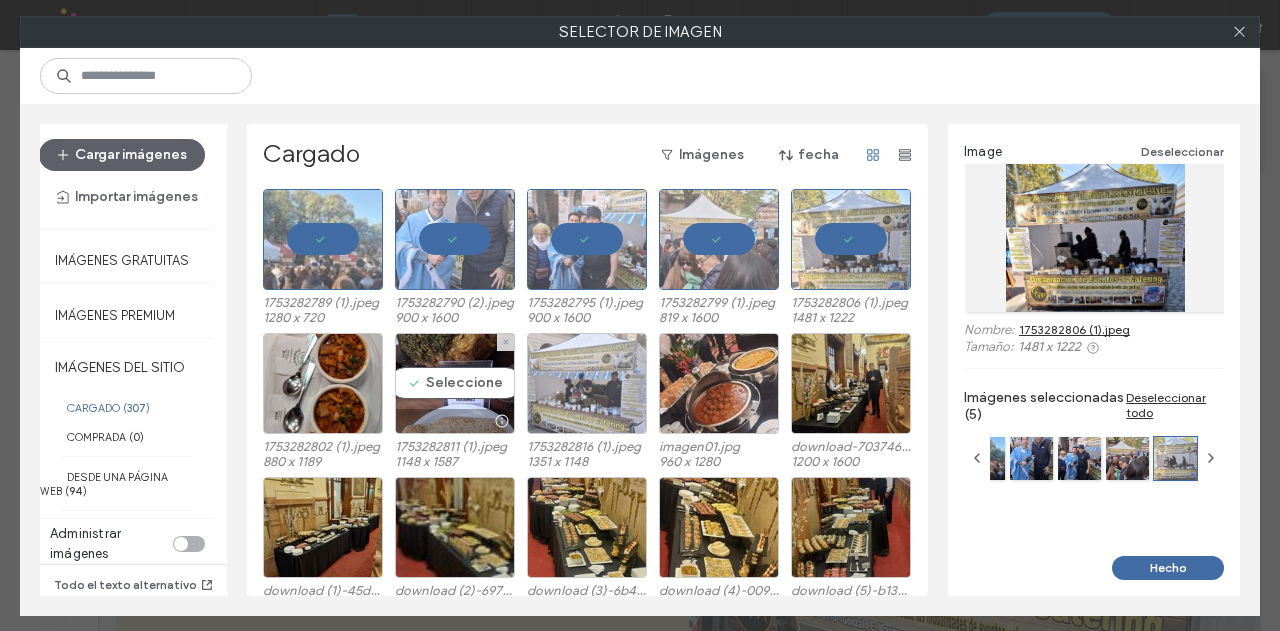 click on "Seleccione" at bounding box center [455, 383] 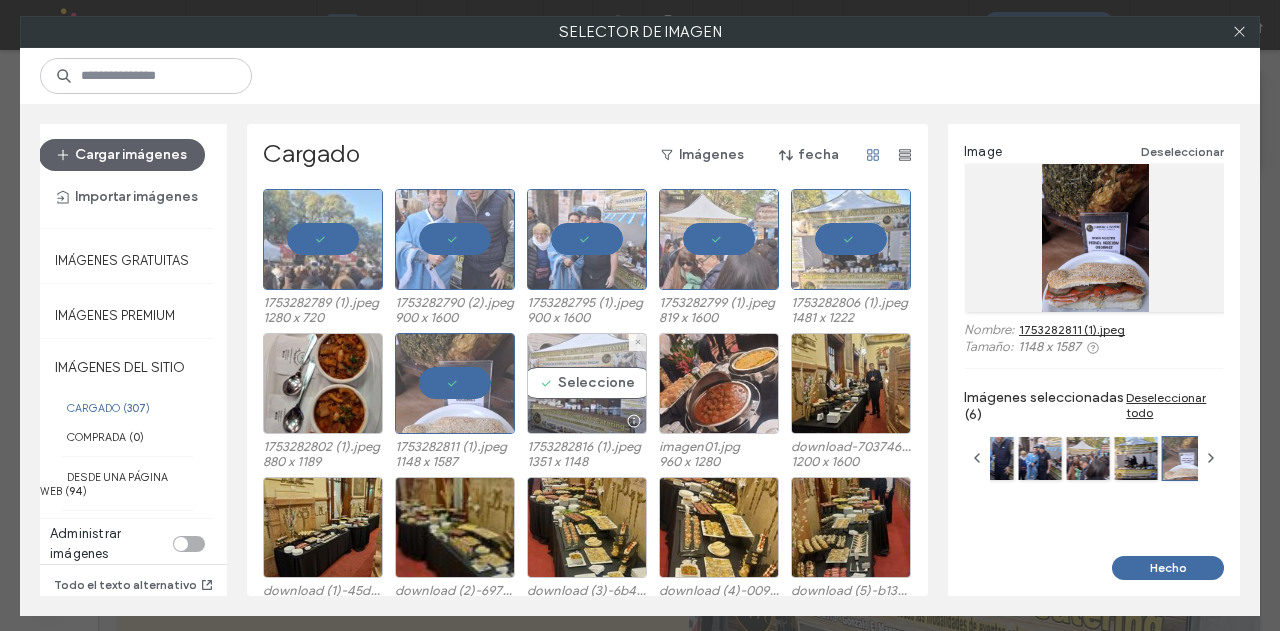 click on "Seleccione" at bounding box center (587, 383) 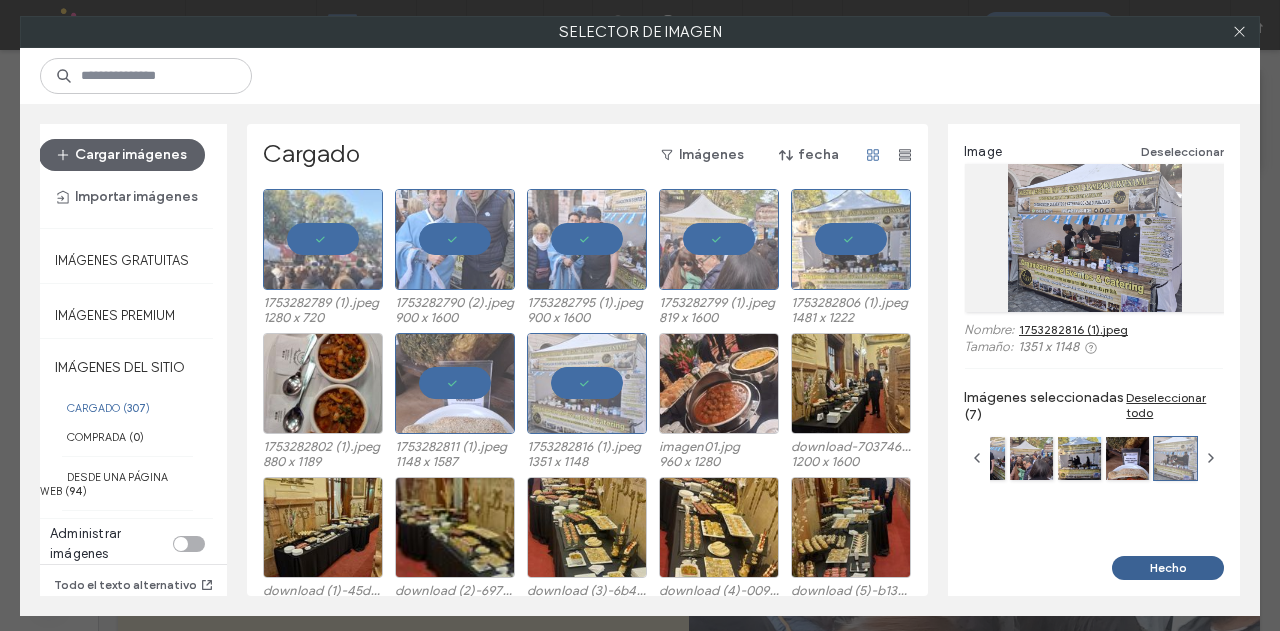 drag, startPoint x: 1204, startPoint y: 569, endPoint x: 1273, endPoint y: 540, distance: 74.84651 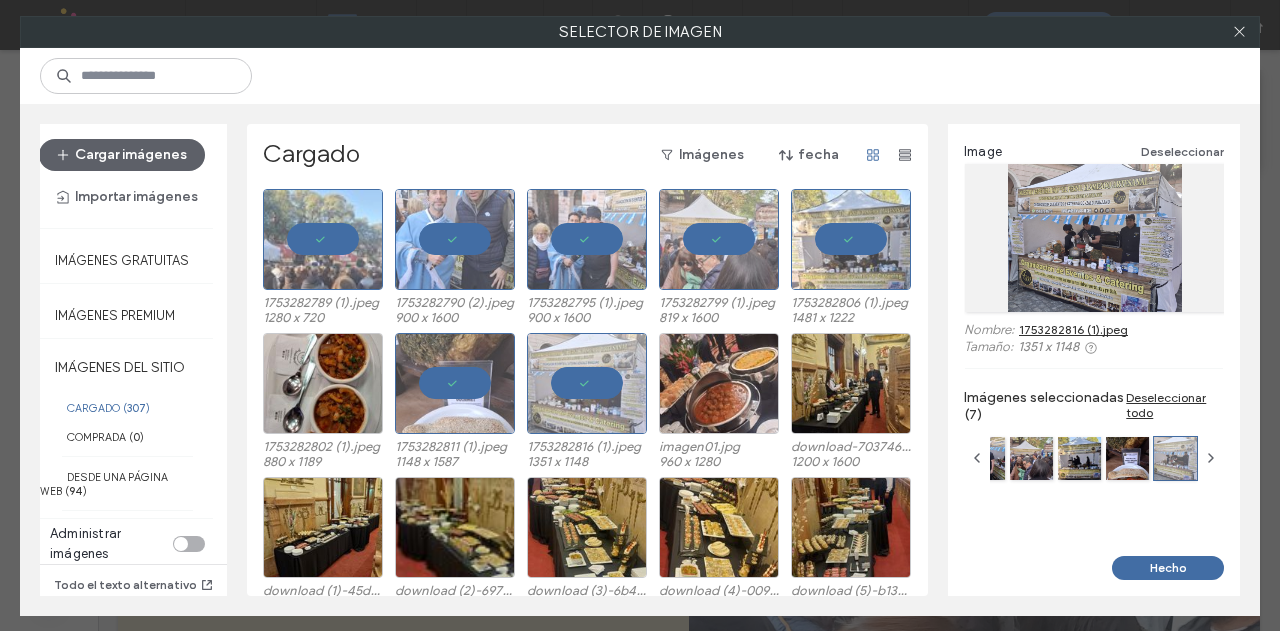 click on "Hecho" at bounding box center [1168, 568] 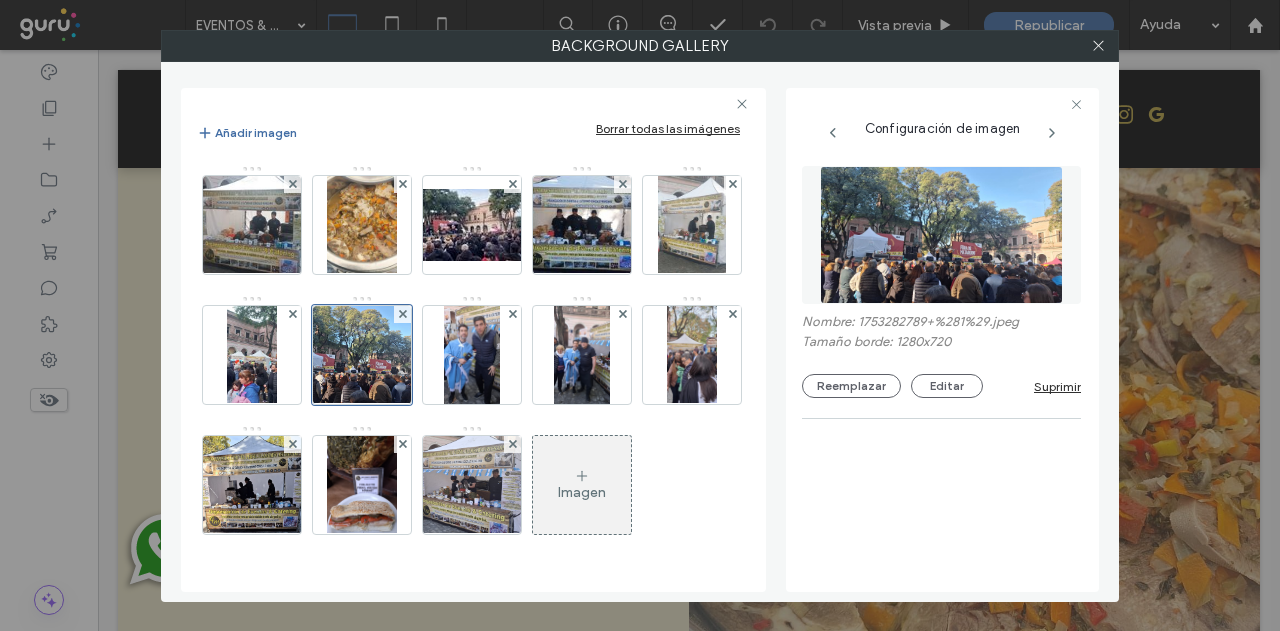 scroll, scrollTop: 0, scrollLeft: 0, axis: both 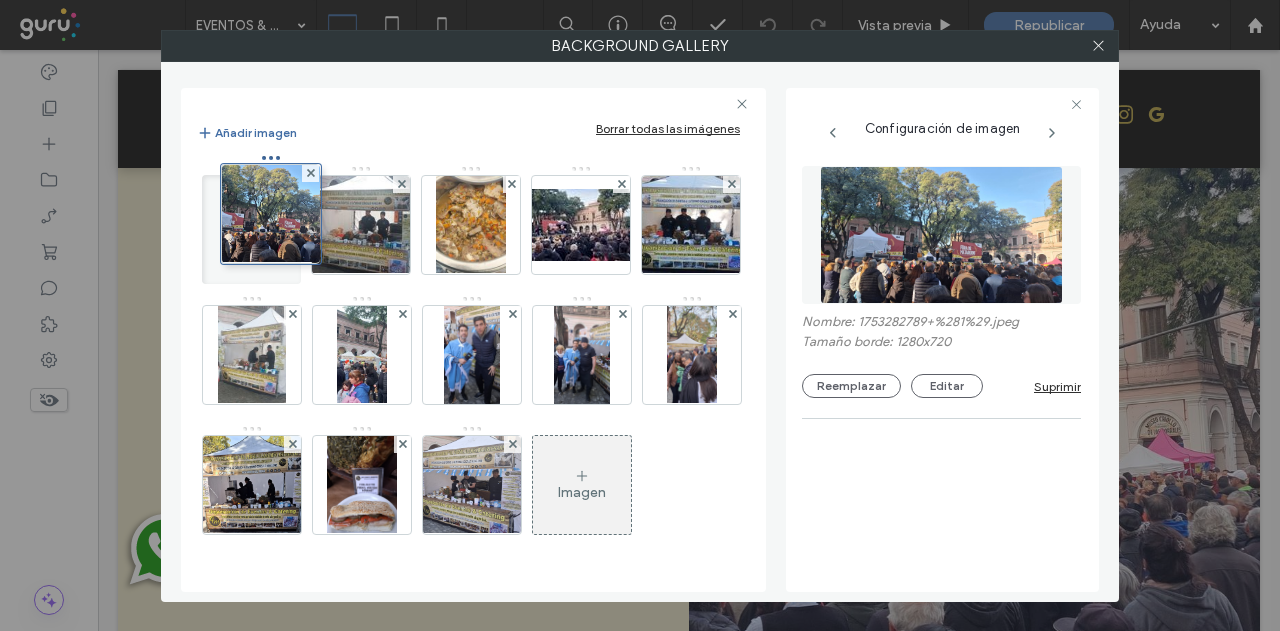 drag, startPoint x: 478, startPoint y: 348, endPoint x: 272, endPoint y: 209, distance: 248.50955 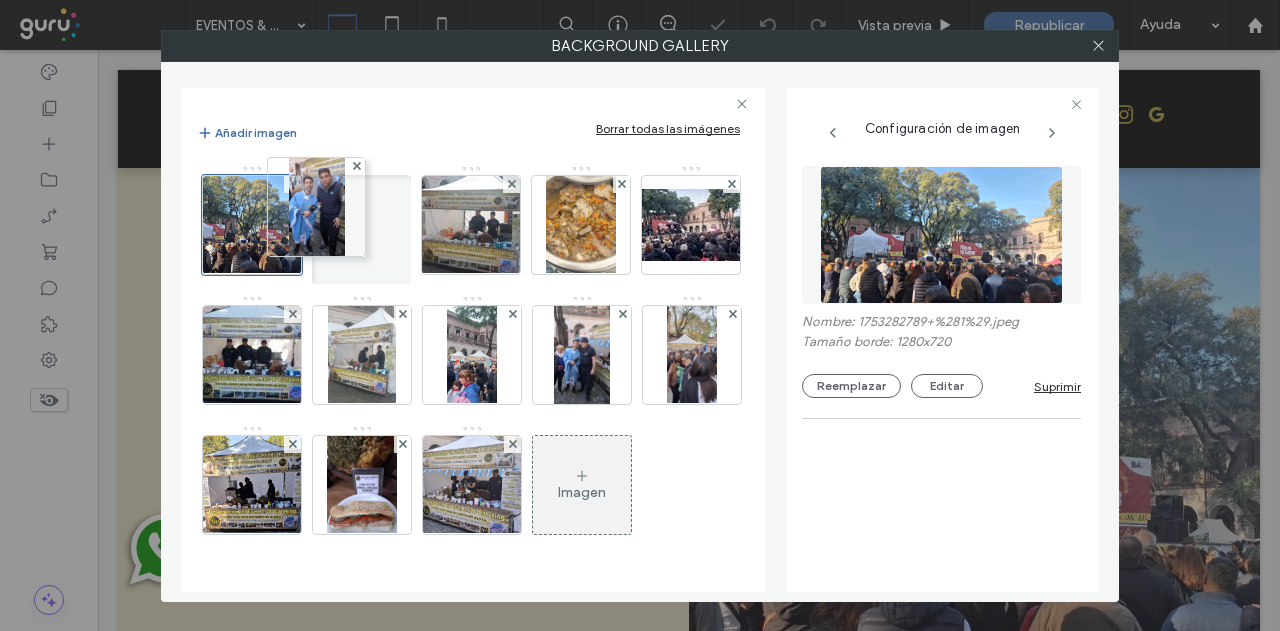 drag, startPoint x: 586, startPoint y: 365, endPoint x: 345, endPoint y: 241, distance: 271.0295 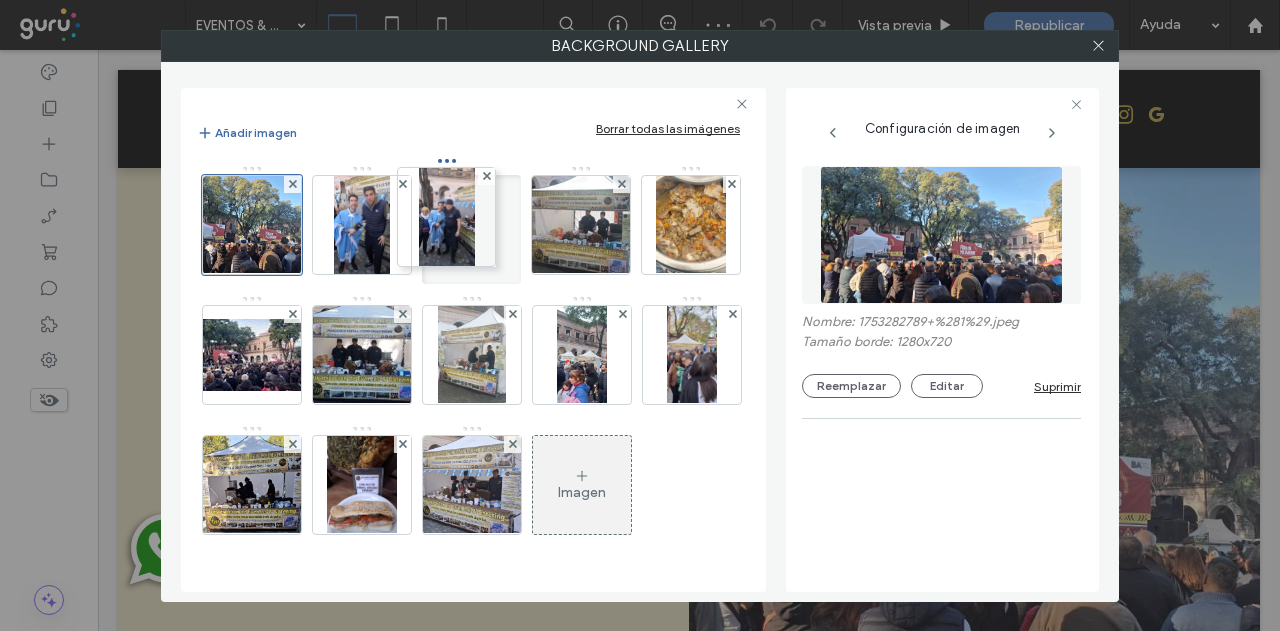 drag, startPoint x: 256, startPoint y: 478, endPoint x: 445, endPoint y: 213, distance: 325.49347 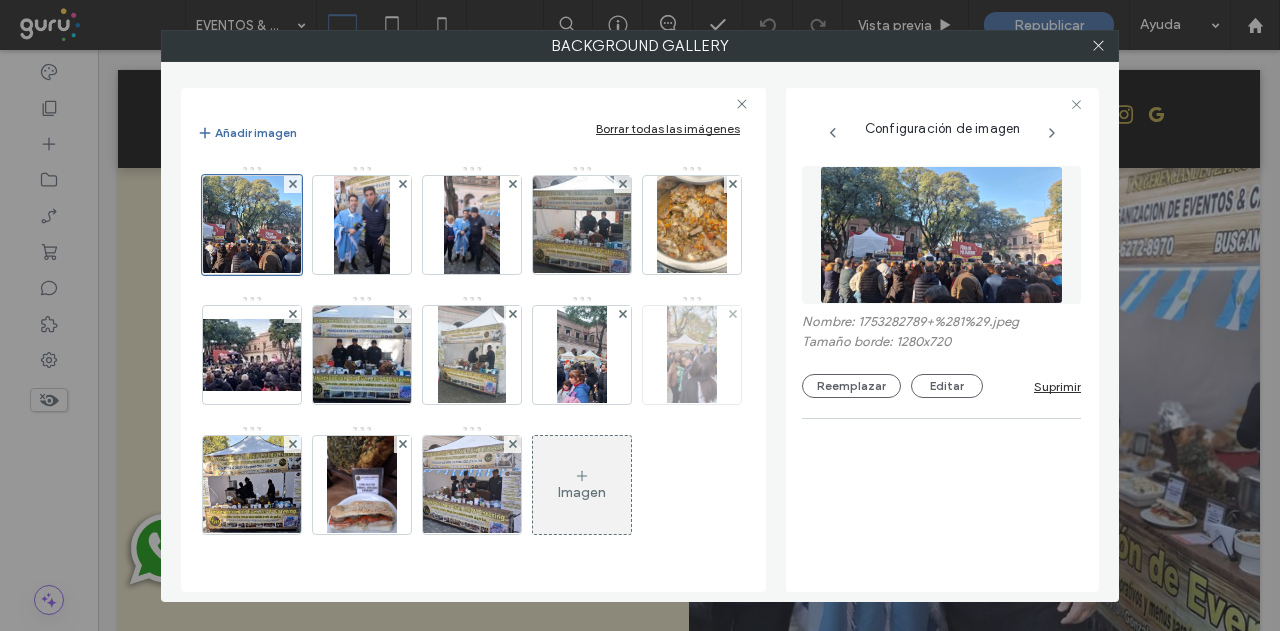 scroll, scrollTop: 0, scrollLeft: 0, axis: both 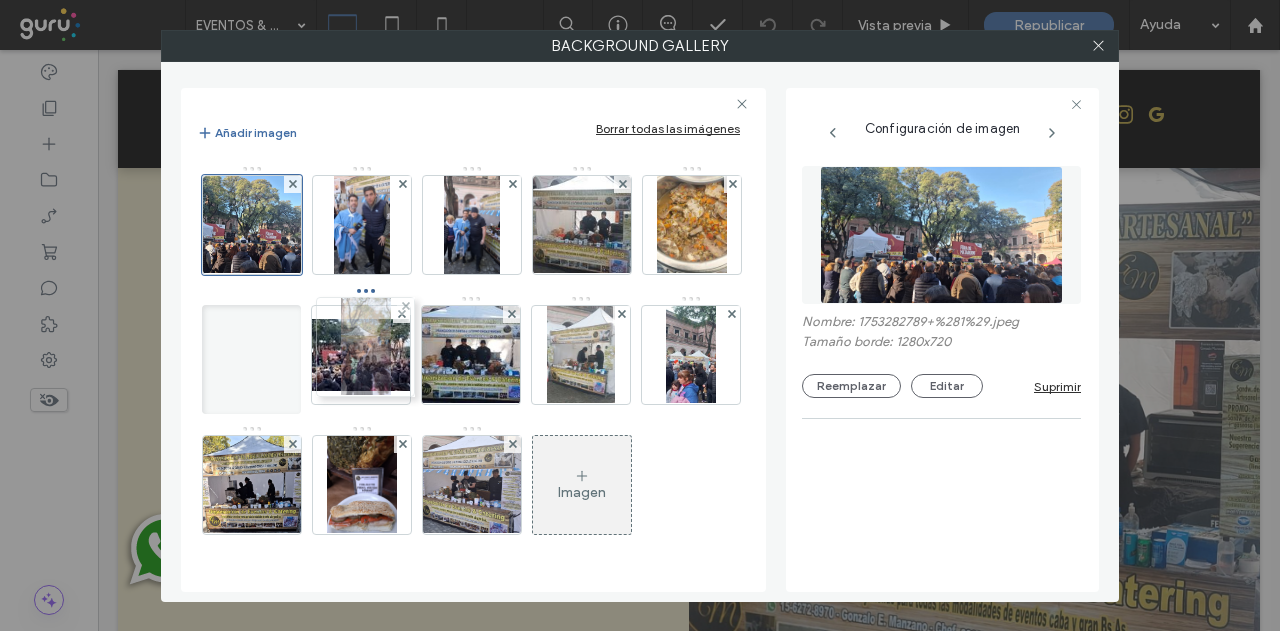 drag, startPoint x: 370, startPoint y: 511, endPoint x: 370, endPoint y: 374, distance: 137 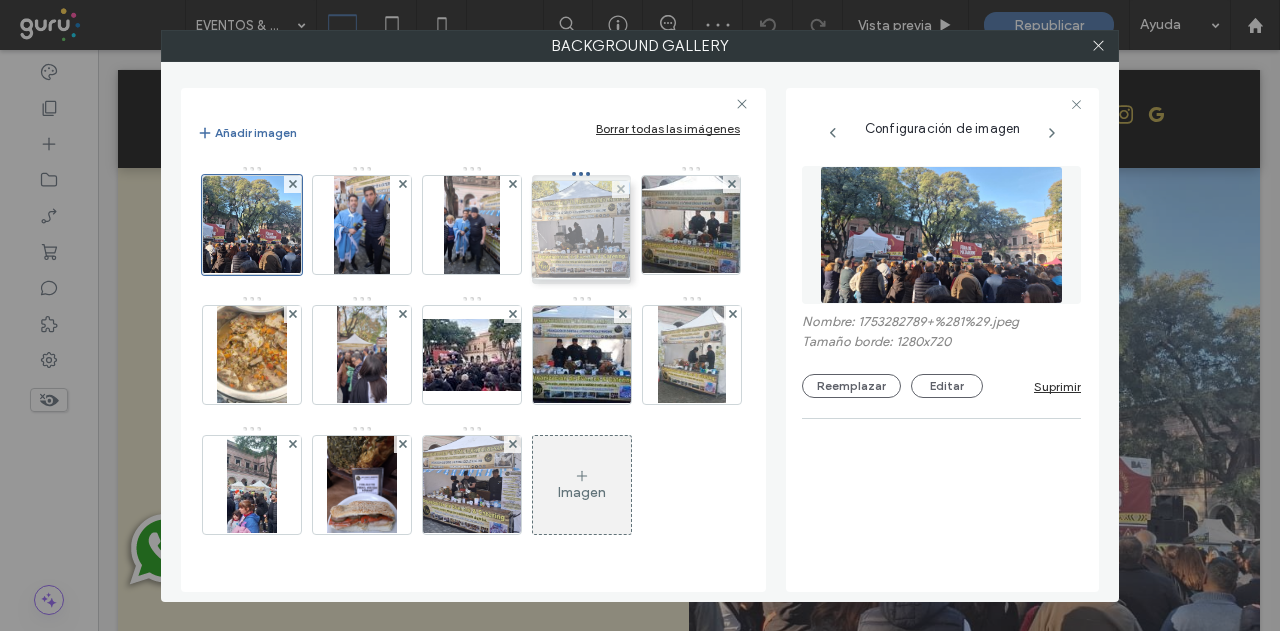 drag, startPoint x: 480, startPoint y: 491, endPoint x: 583, endPoint y: 243, distance: 268.53864 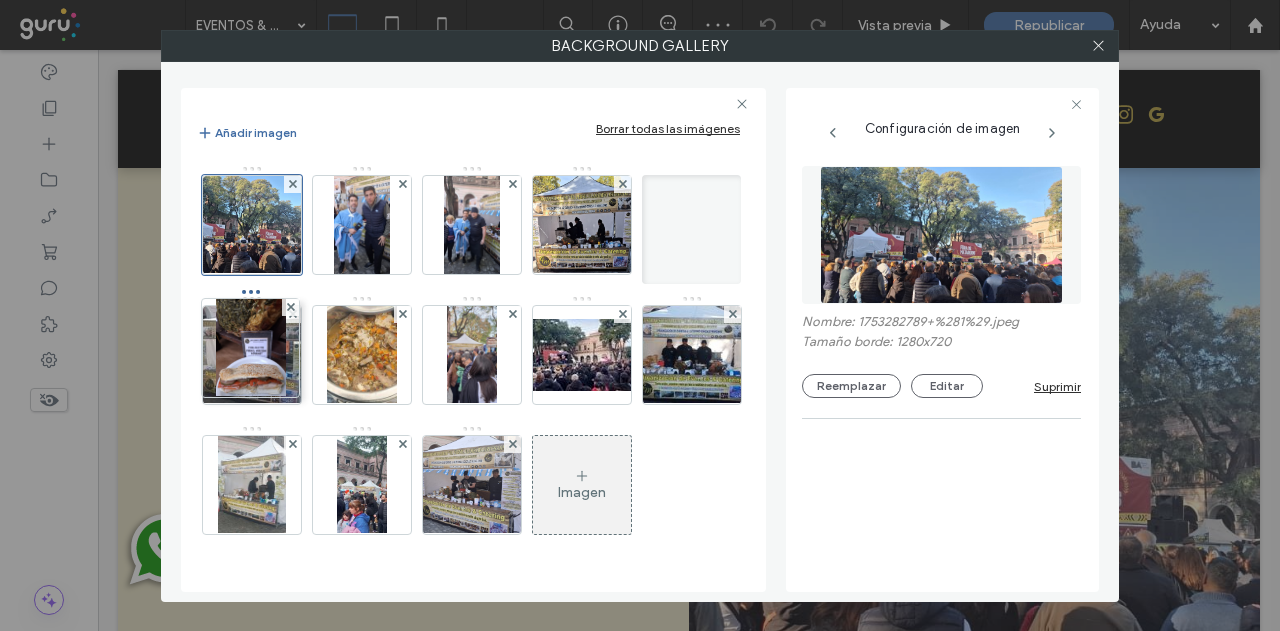 drag, startPoint x: 574, startPoint y: 492, endPoint x: 238, endPoint y: 359, distance: 361.36548 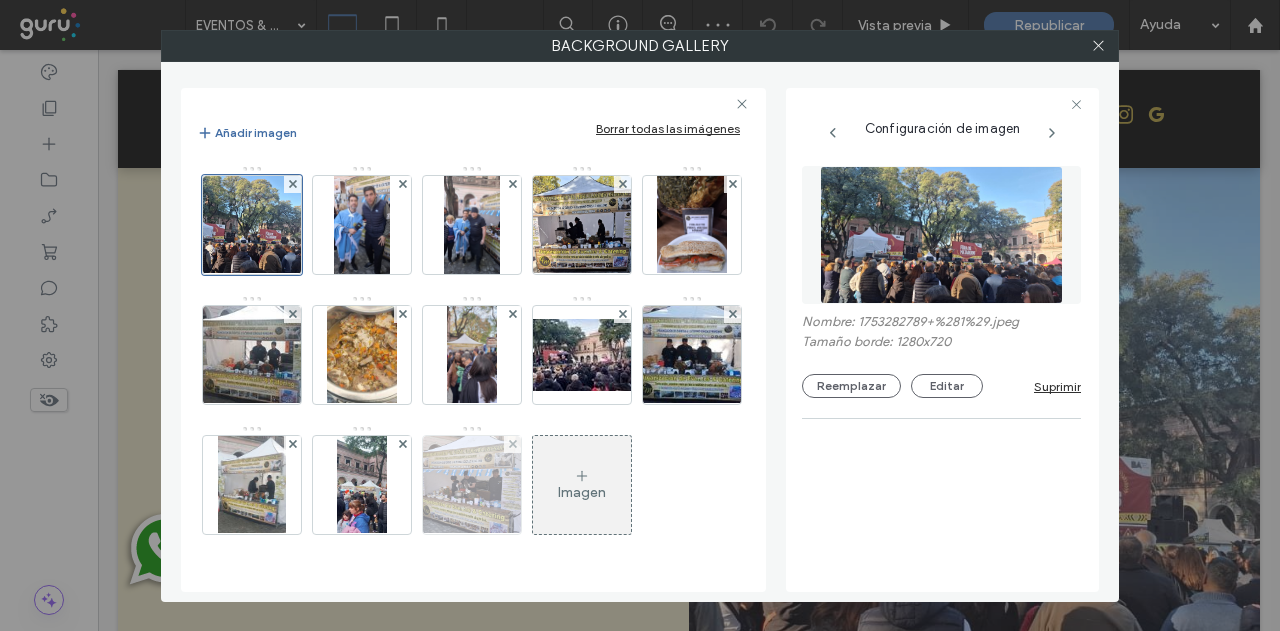 scroll, scrollTop: 112, scrollLeft: 0, axis: vertical 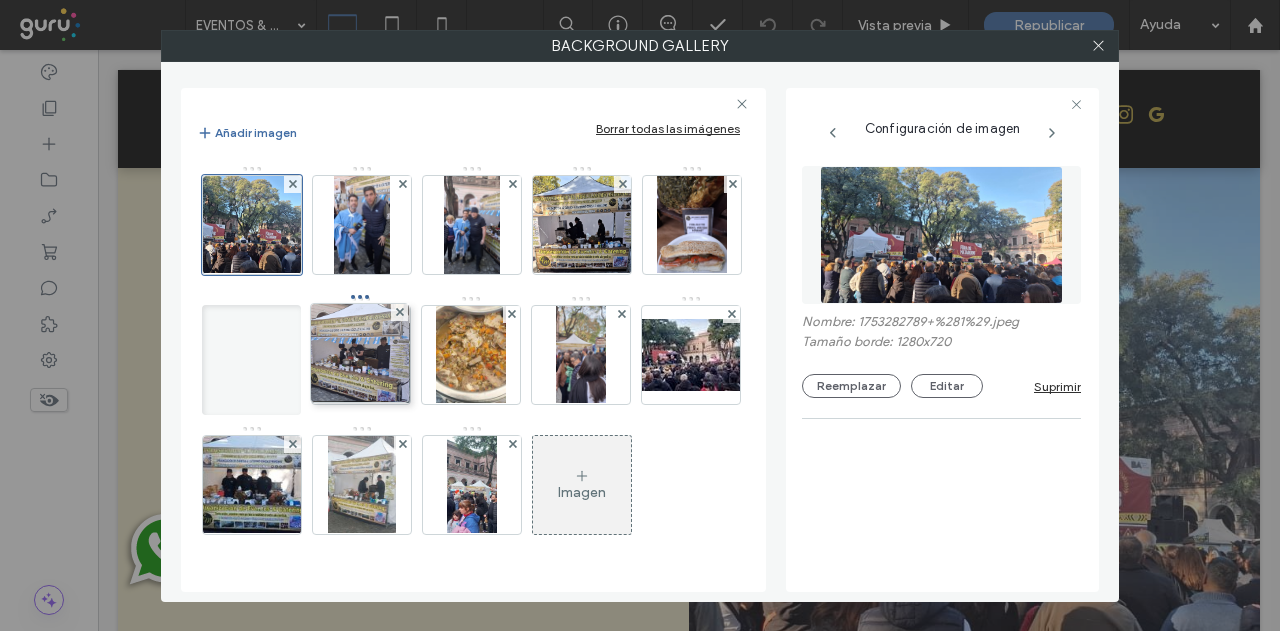 drag, startPoint x: 278, startPoint y: 383, endPoint x: 318, endPoint y: 231, distance: 157.17506 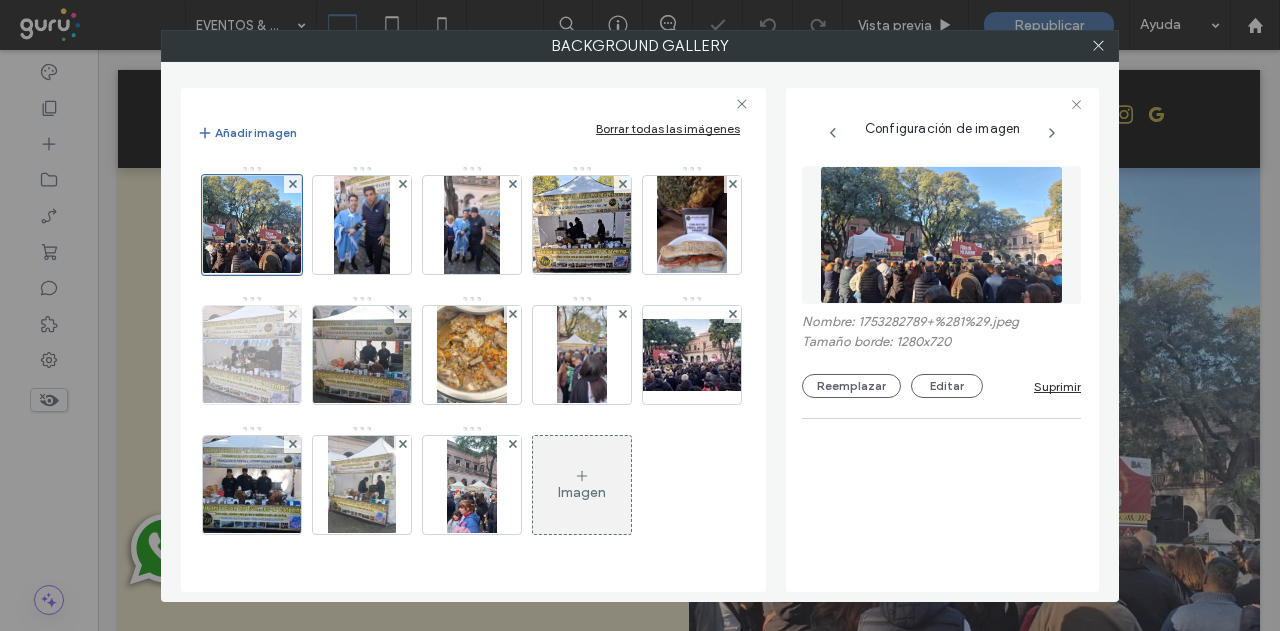 drag, startPoint x: 358, startPoint y: 255, endPoint x: 455, endPoint y: 256, distance: 97.00516 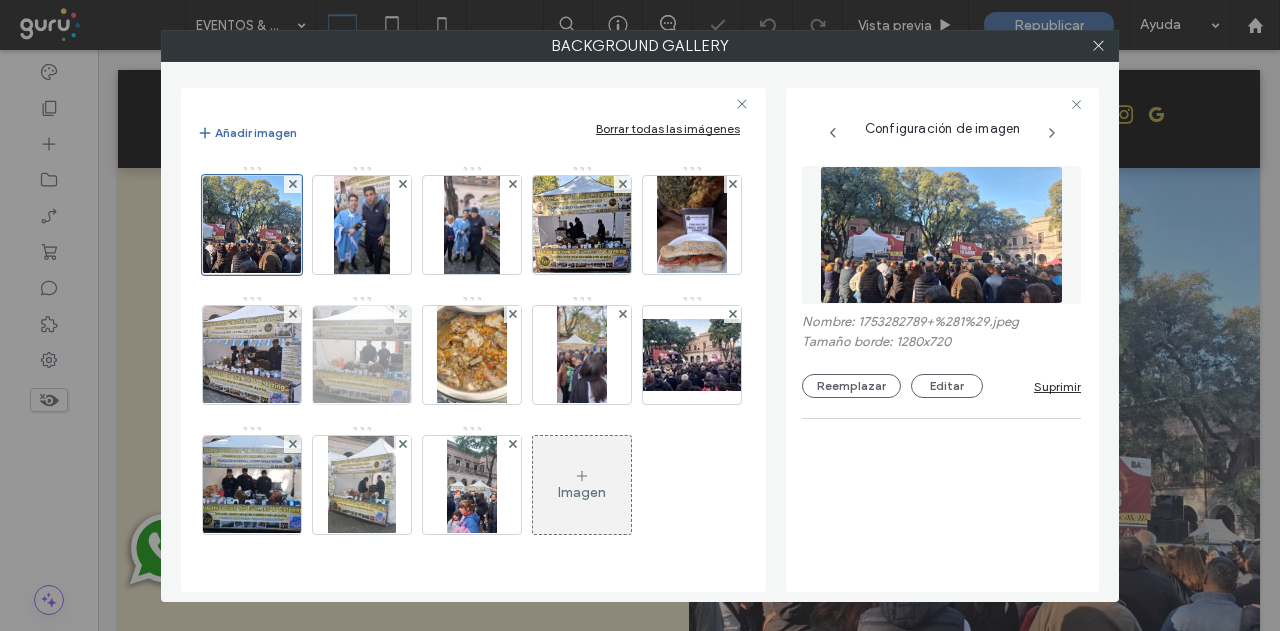 click at bounding box center (251, 355) 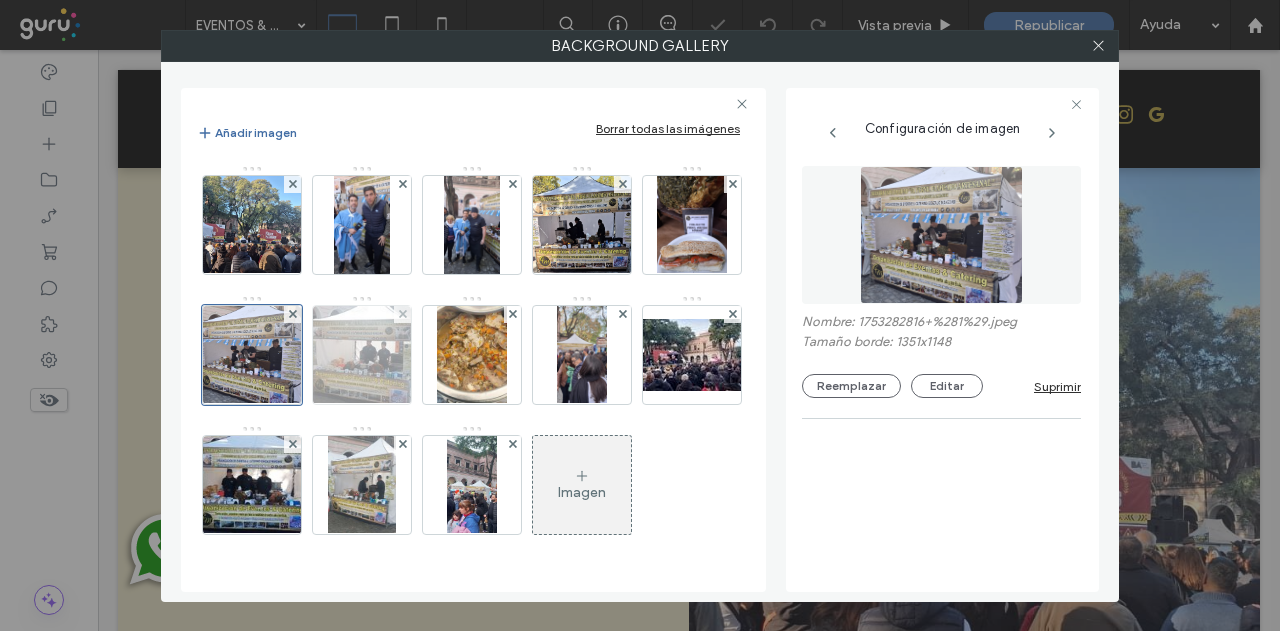 click at bounding box center [362, 355] 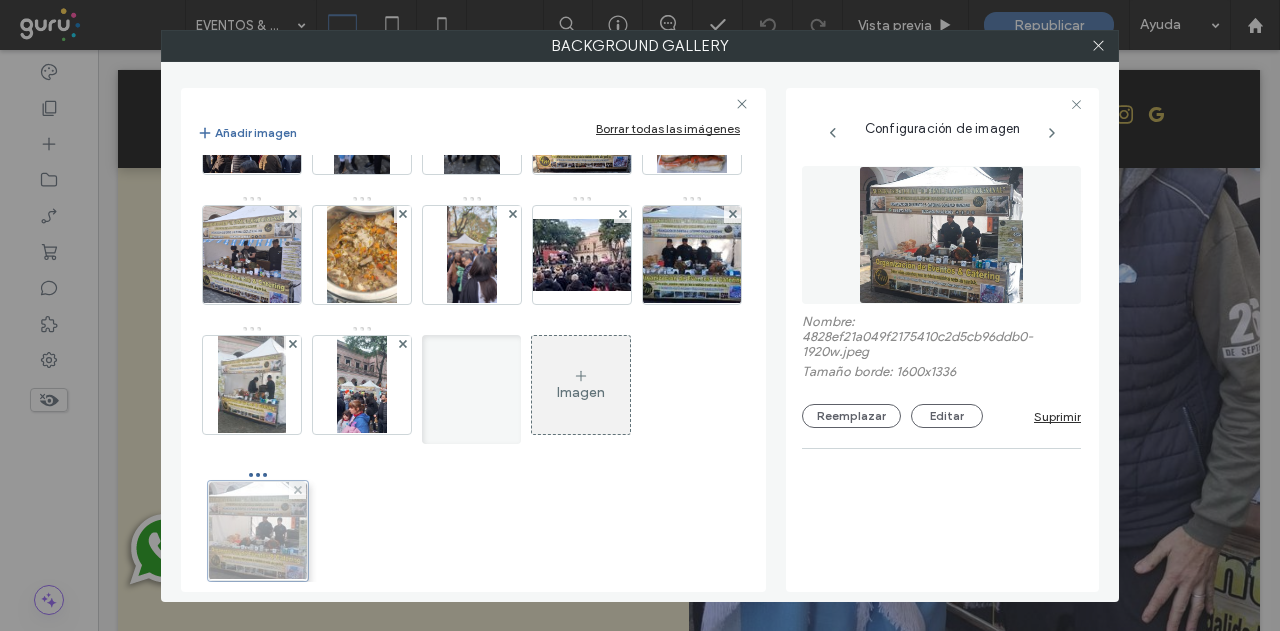 drag, startPoint x: 490, startPoint y: 253, endPoint x: 272, endPoint y: 530, distance: 352.4954 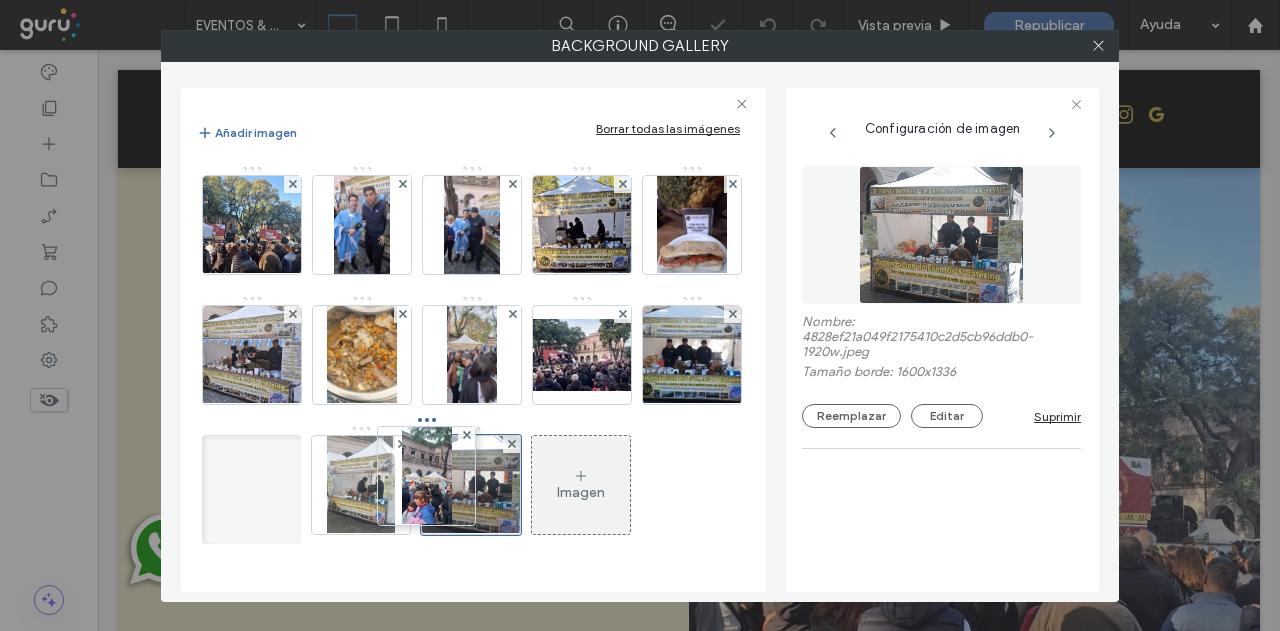 drag, startPoint x: 592, startPoint y: 400, endPoint x: 442, endPoint y: 393, distance: 150.16324 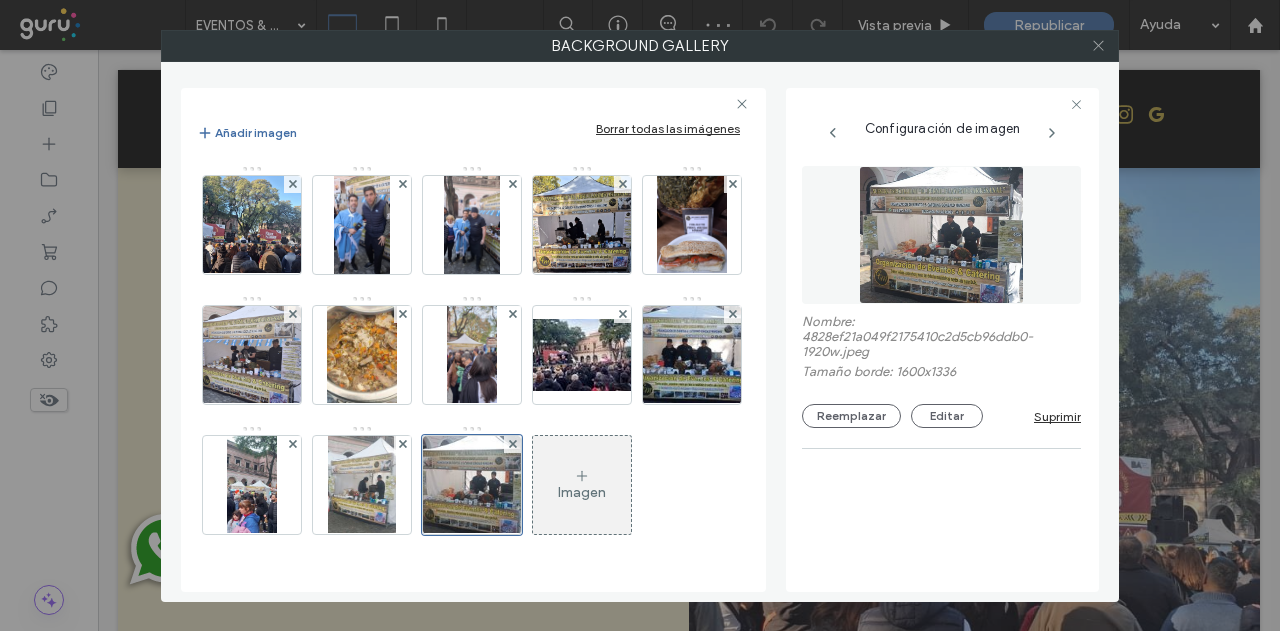 click 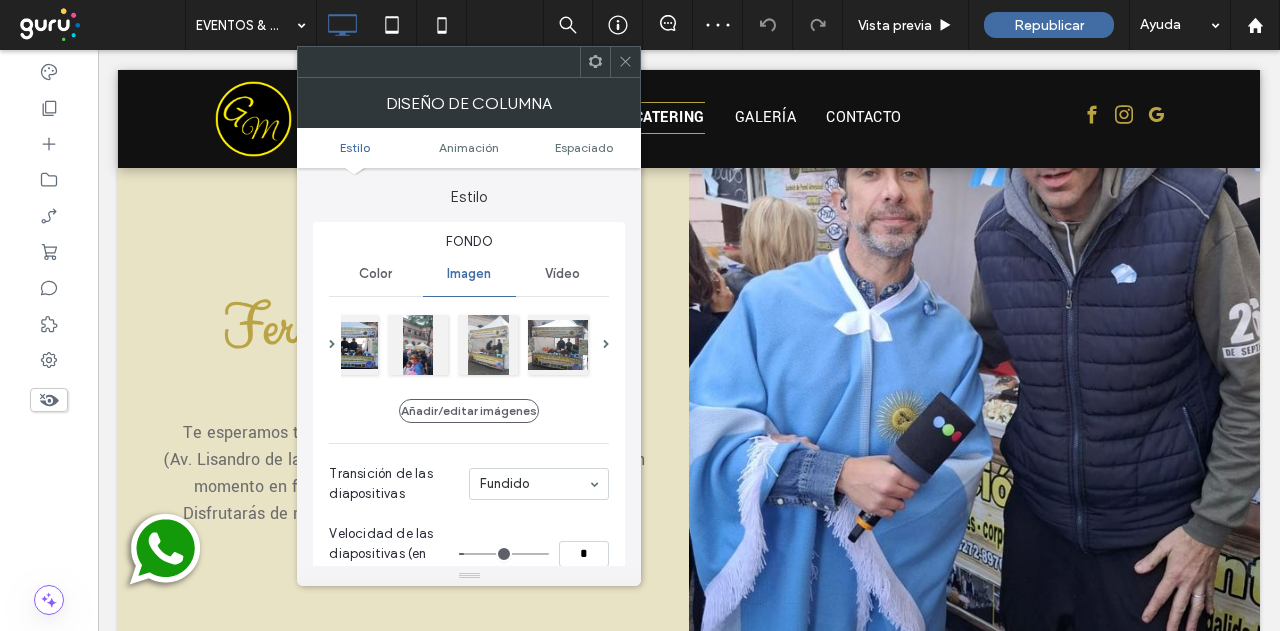 click at bounding box center (625, 62) 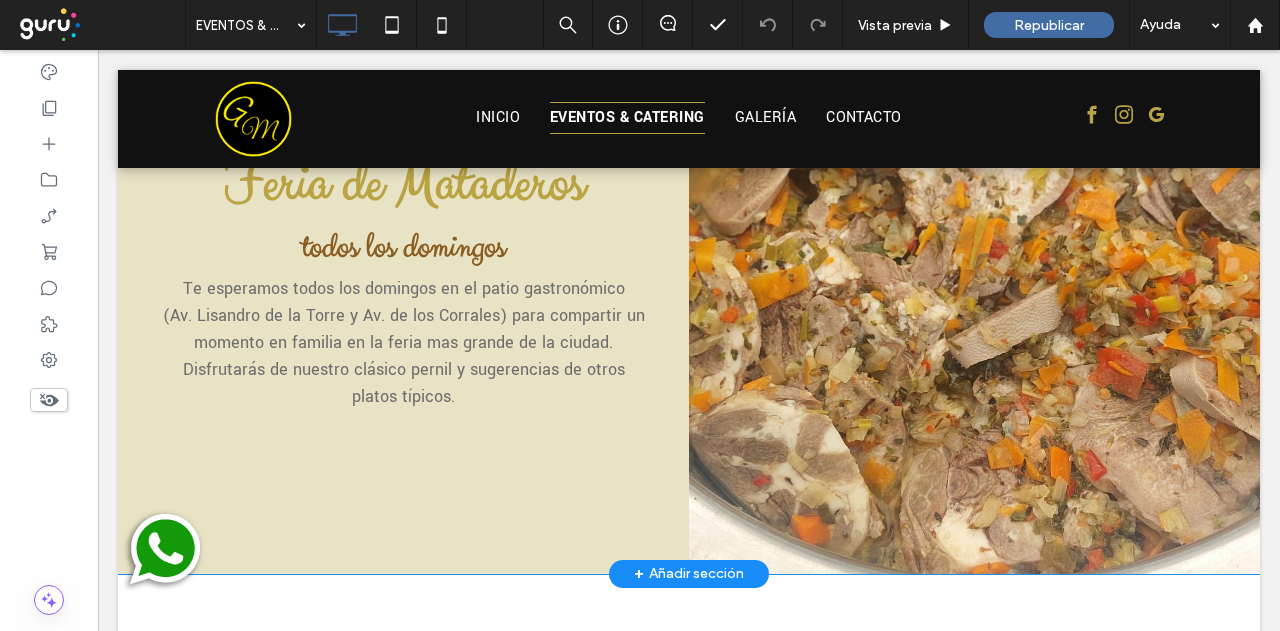 scroll, scrollTop: 2800, scrollLeft: 0, axis: vertical 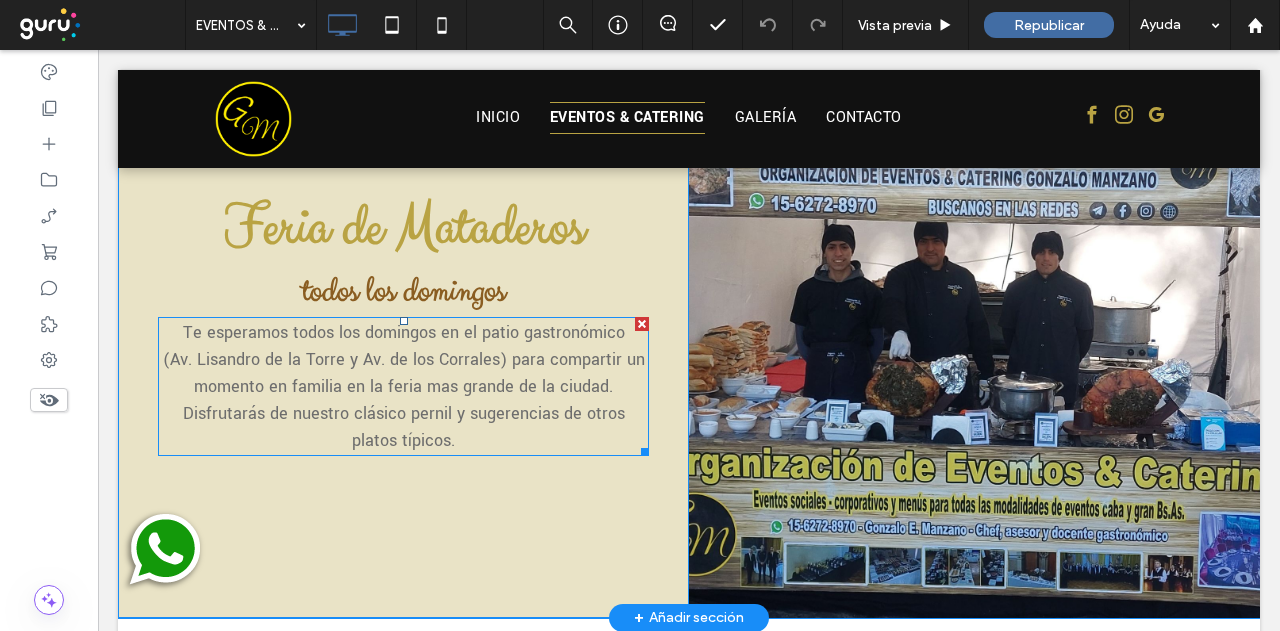 click on "Disfrutarás de nuestro clásico pernil y sugerencias de otros platos típicos." at bounding box center [404, 427] 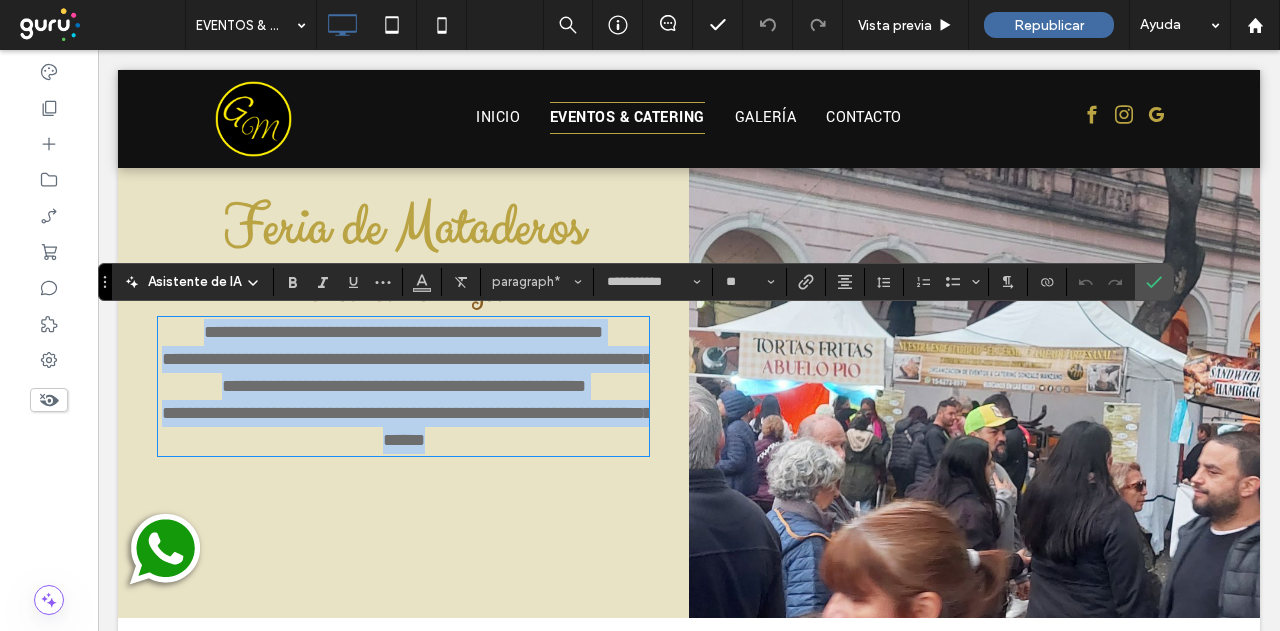 drag, startPoint x: 452, startPoint y: 411, endPoint x: 408, endPoint y: 426, distance: 46.486557 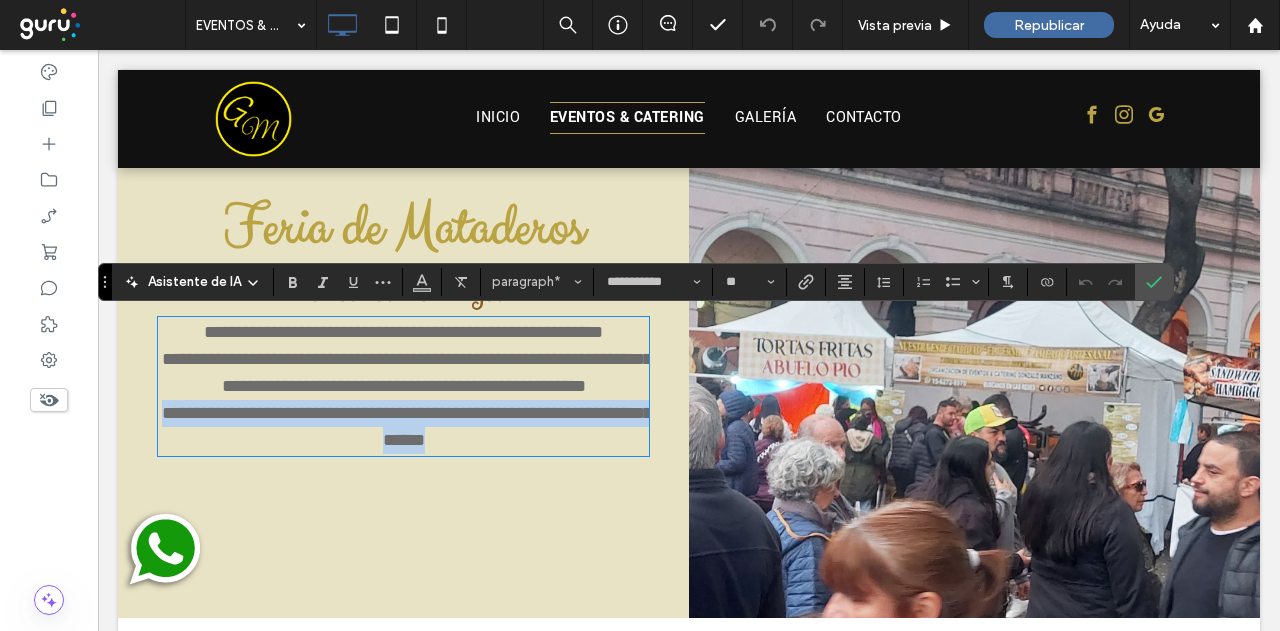 drag, startPoint x: 185, startPoint y: 413, endPoint x: 498, endPoint y: 448, distance: 314.95078 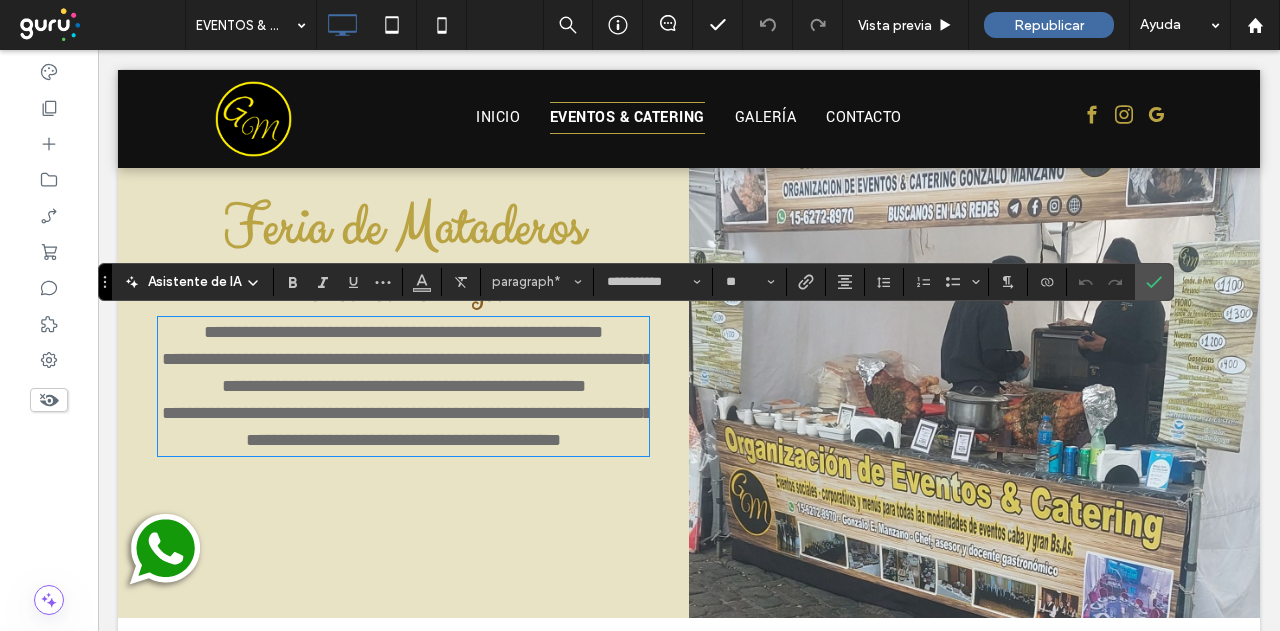 scroll, scrollTop: 0, scrollLeft: 0, axis: both 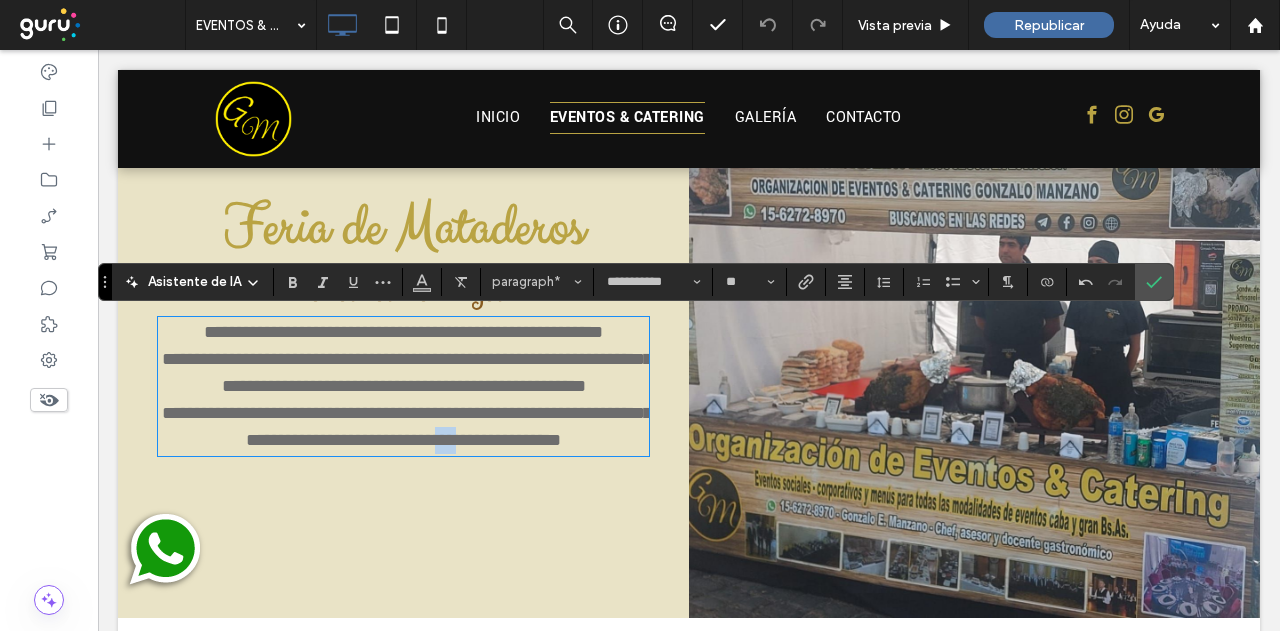 drag, startPoint x: 515, startPoint y: 437, endPoint x: 488, endPoint y: 434, distance: 27.166155 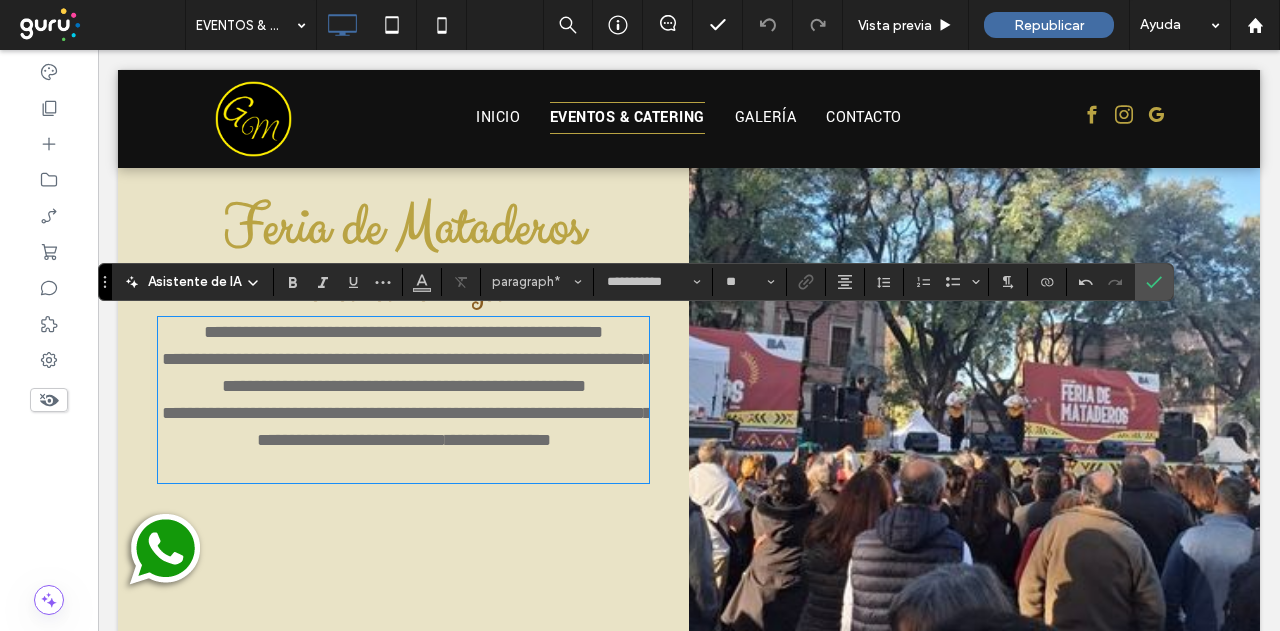 click on "**********" at bounding box center (407, 426) 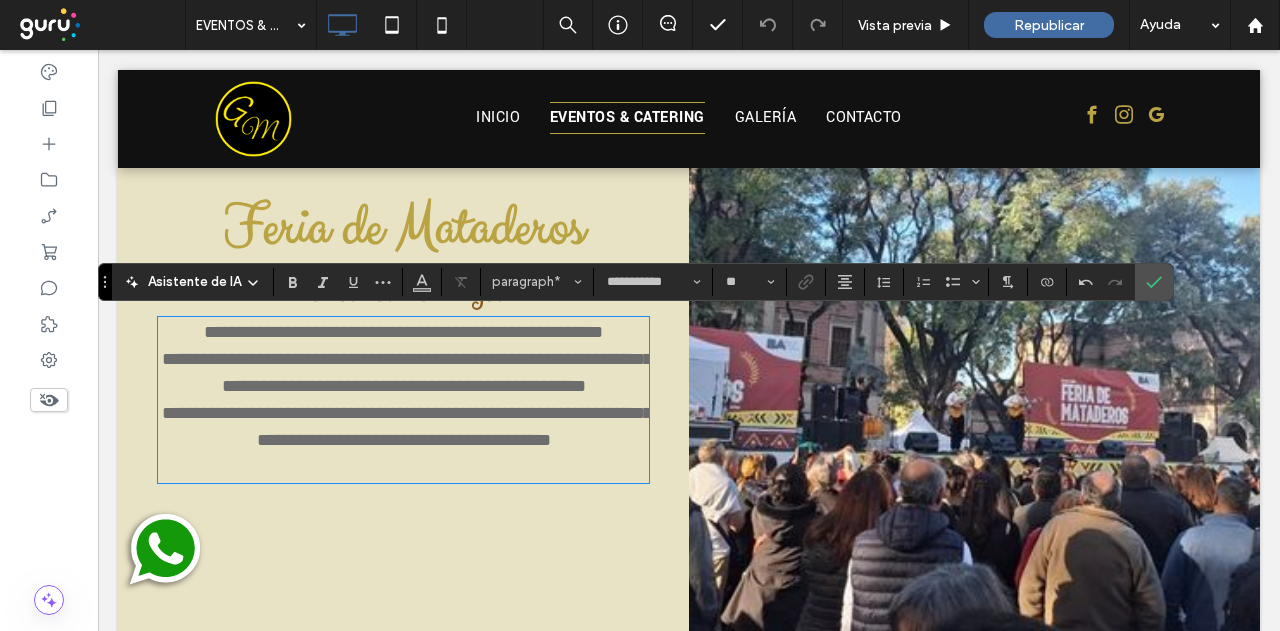 click on "**********" at bounding box center [403, 427] 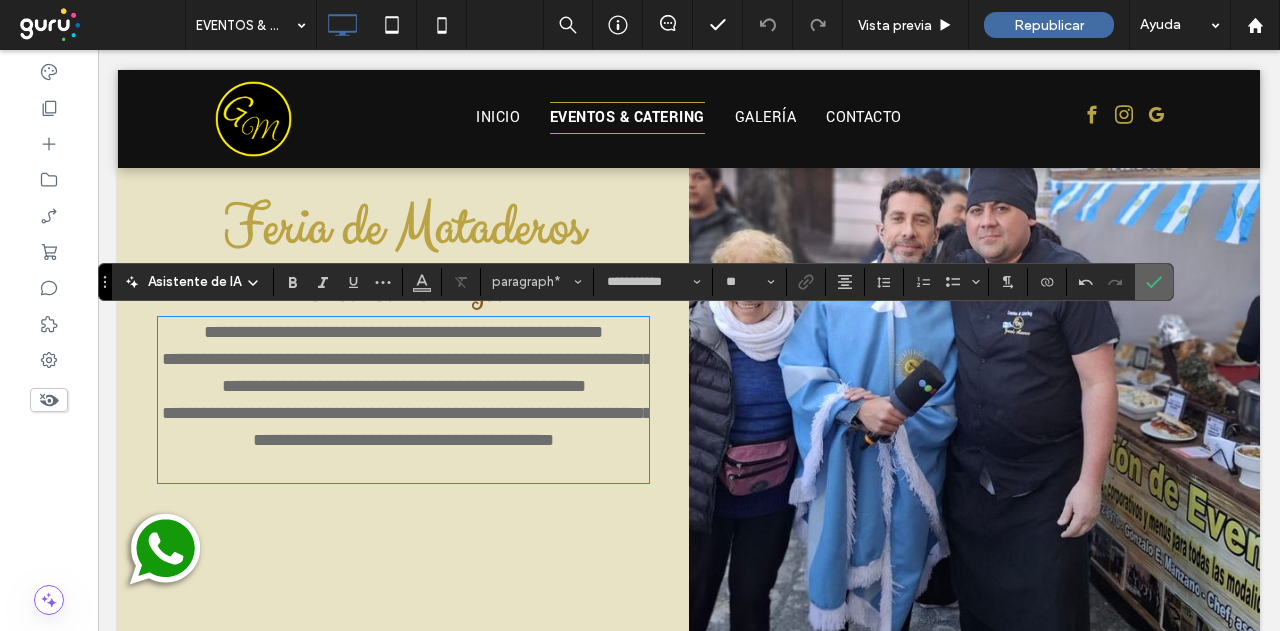 click at bounding box center (1150, 282) 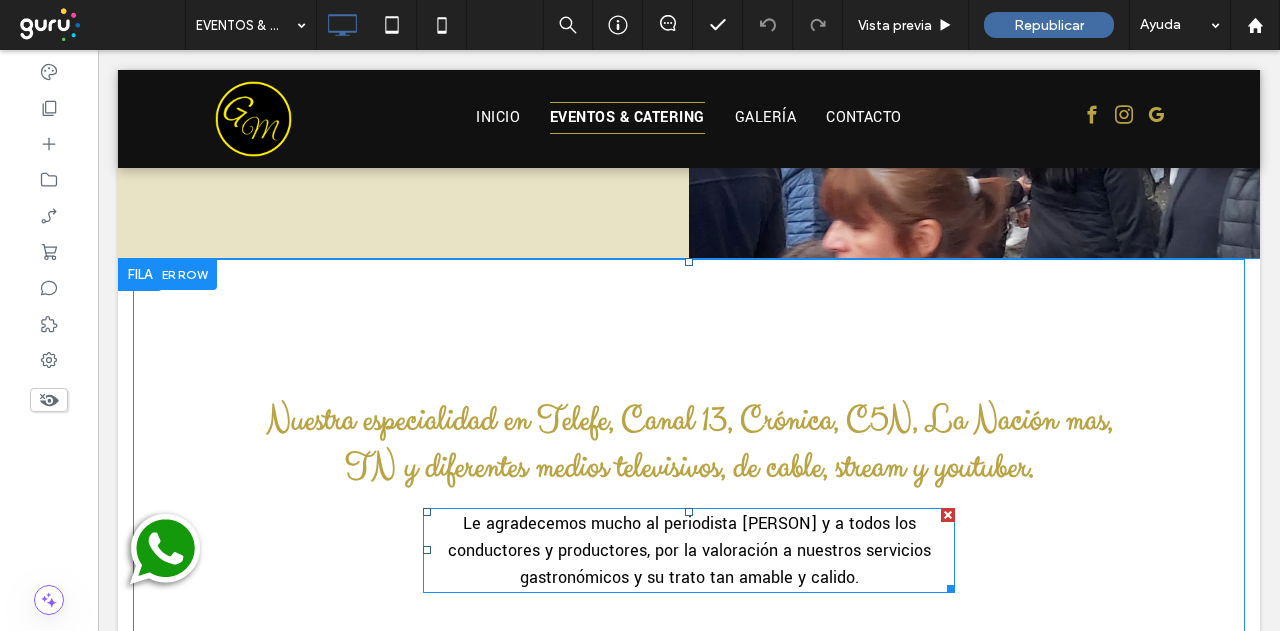 scroll, scrollTop: 3100, scrollLeft: 0, axis: vertical 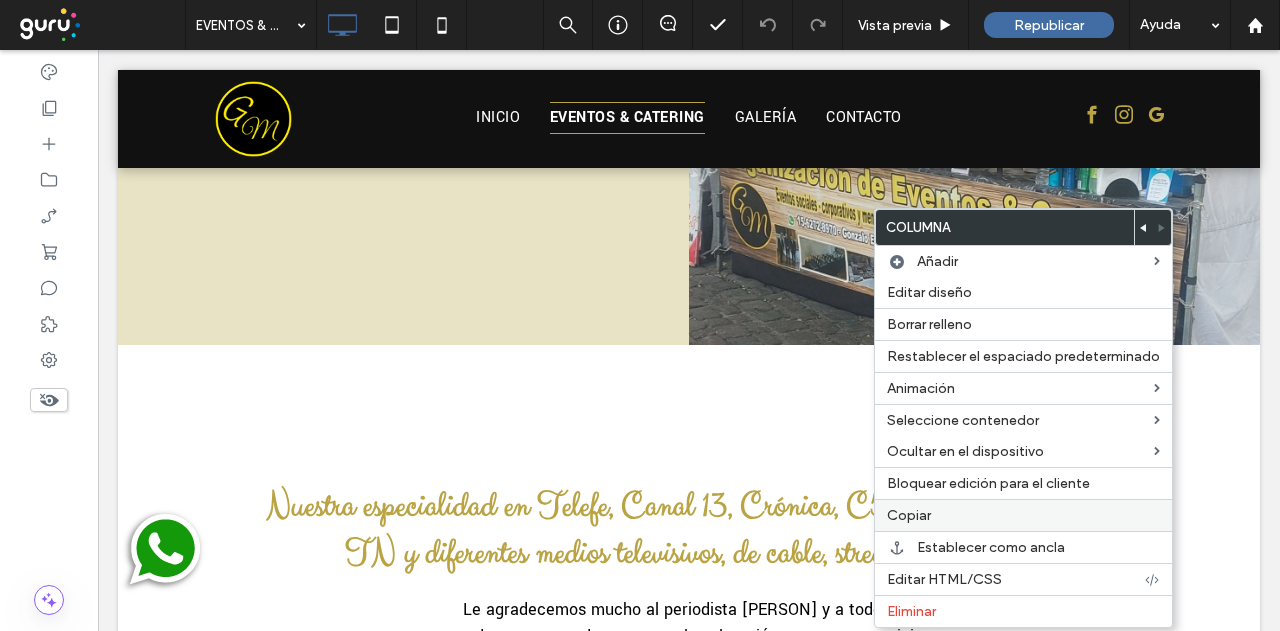 click on "Copiar" at bounding box center [1023, 515] 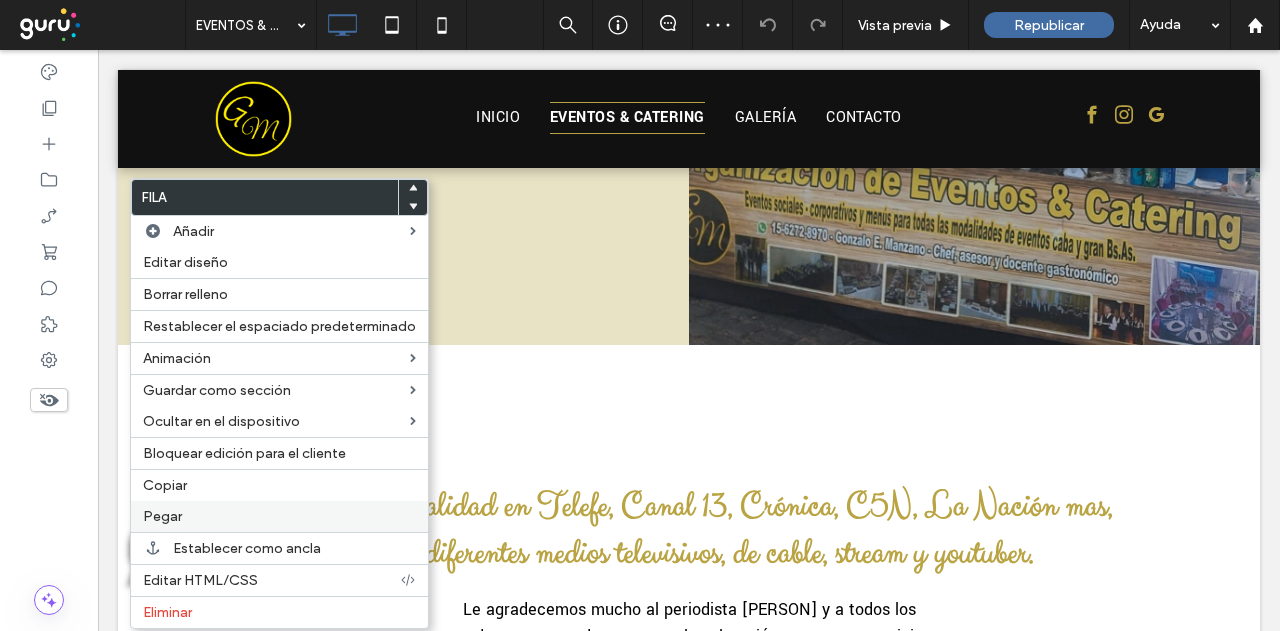 click on "Pegar" at bounding box center (279, 516) 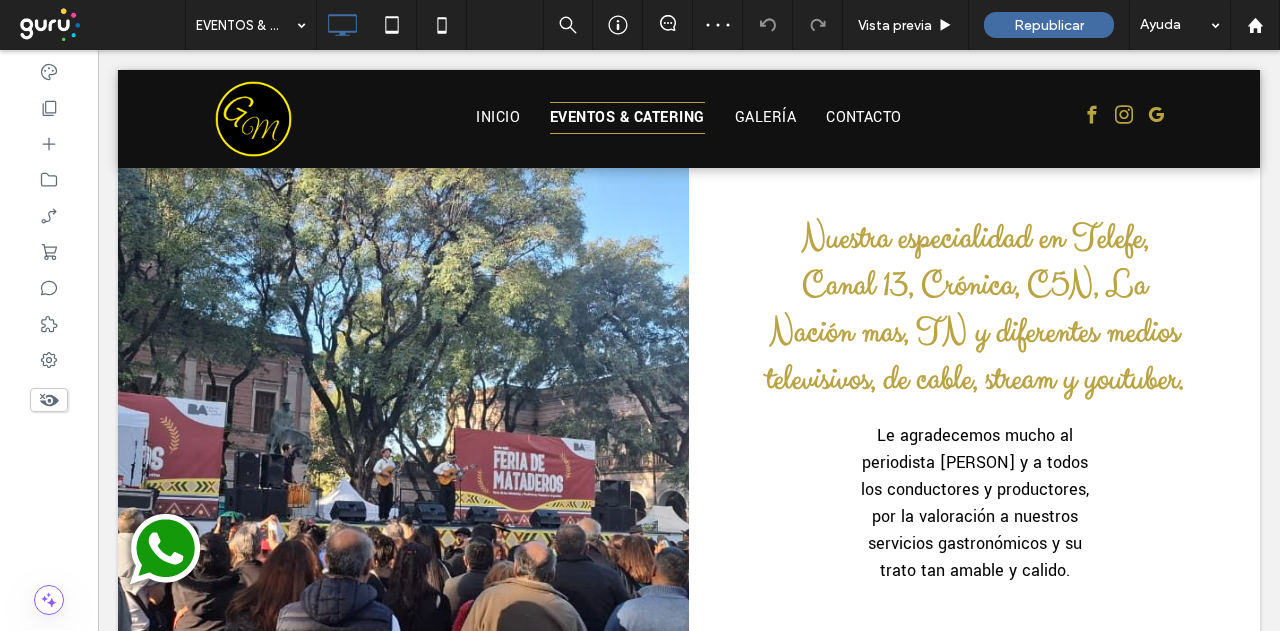 scroll, scrollTop: 3500, scrollLeft: 0, axis: vertical 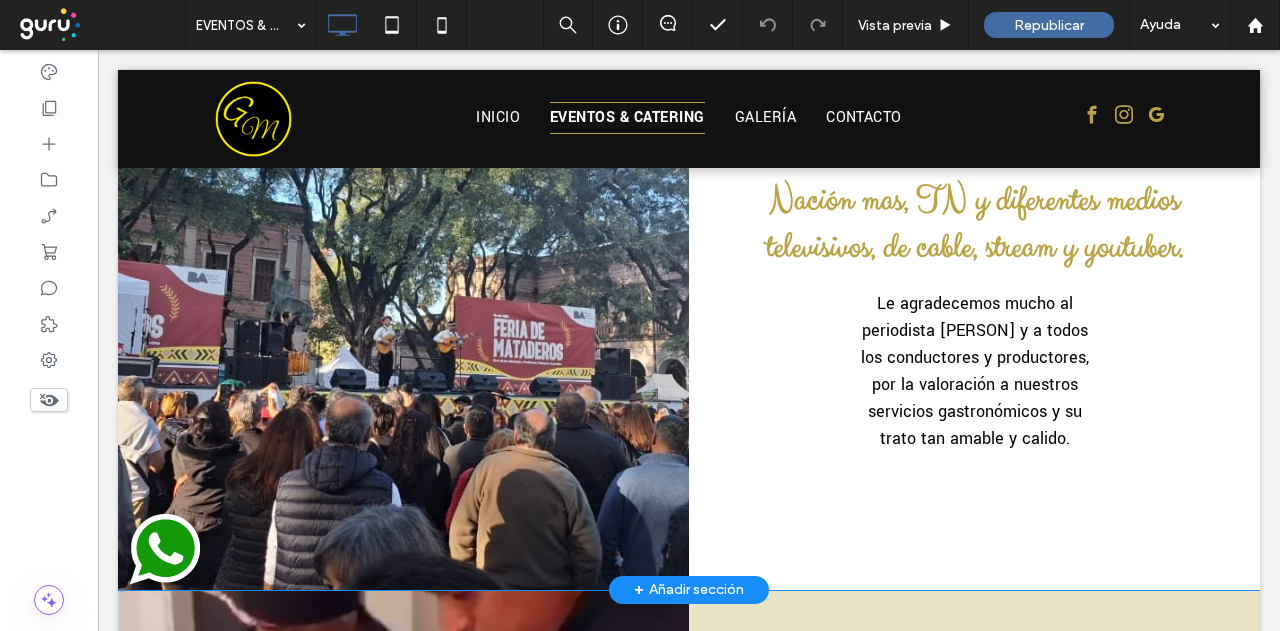 click at bounding box center (403, 267) 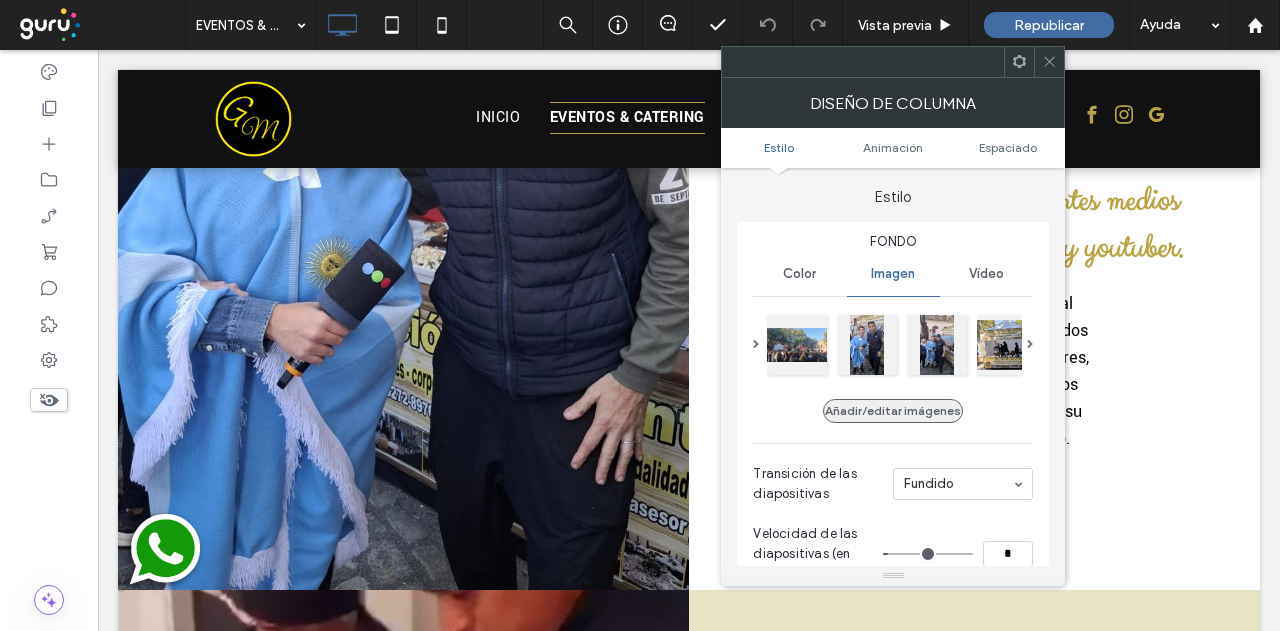 click on "Añadir/editar imágenes" at bounding box center (893, 411) 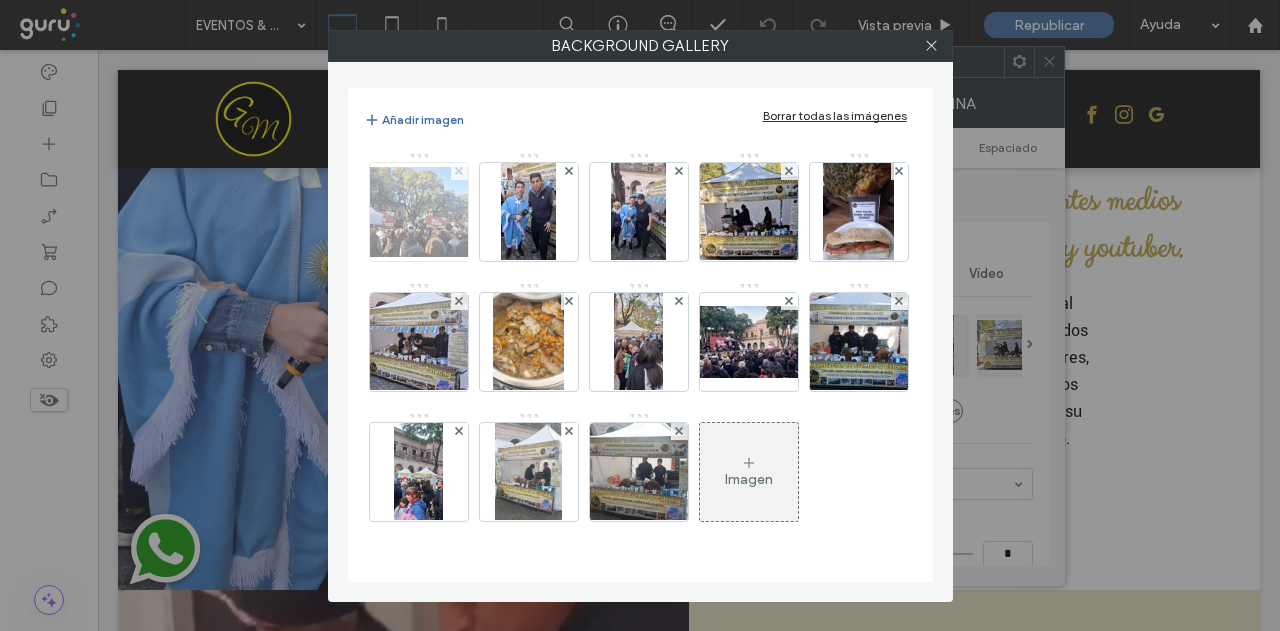 click 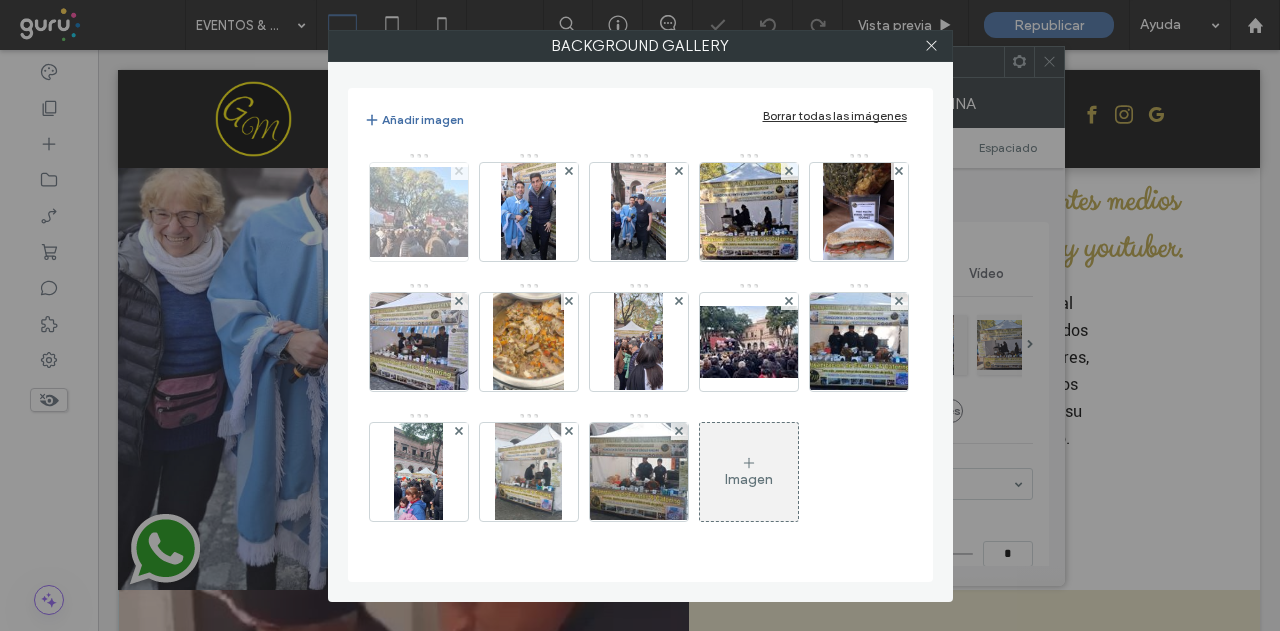 click 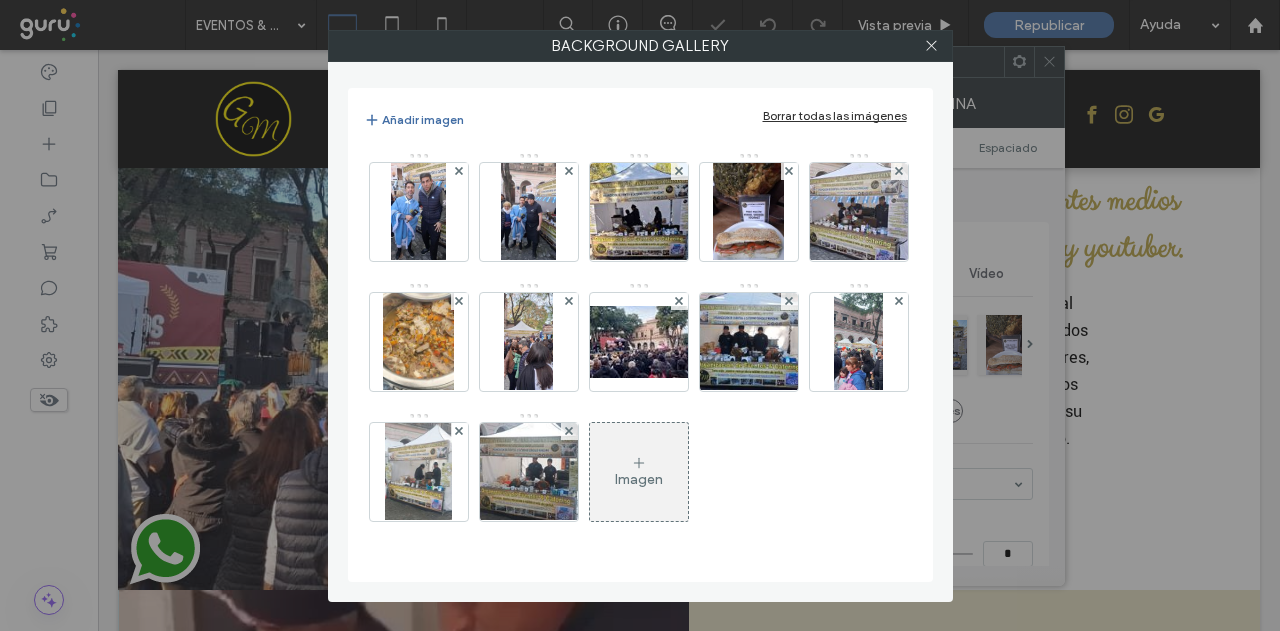 click 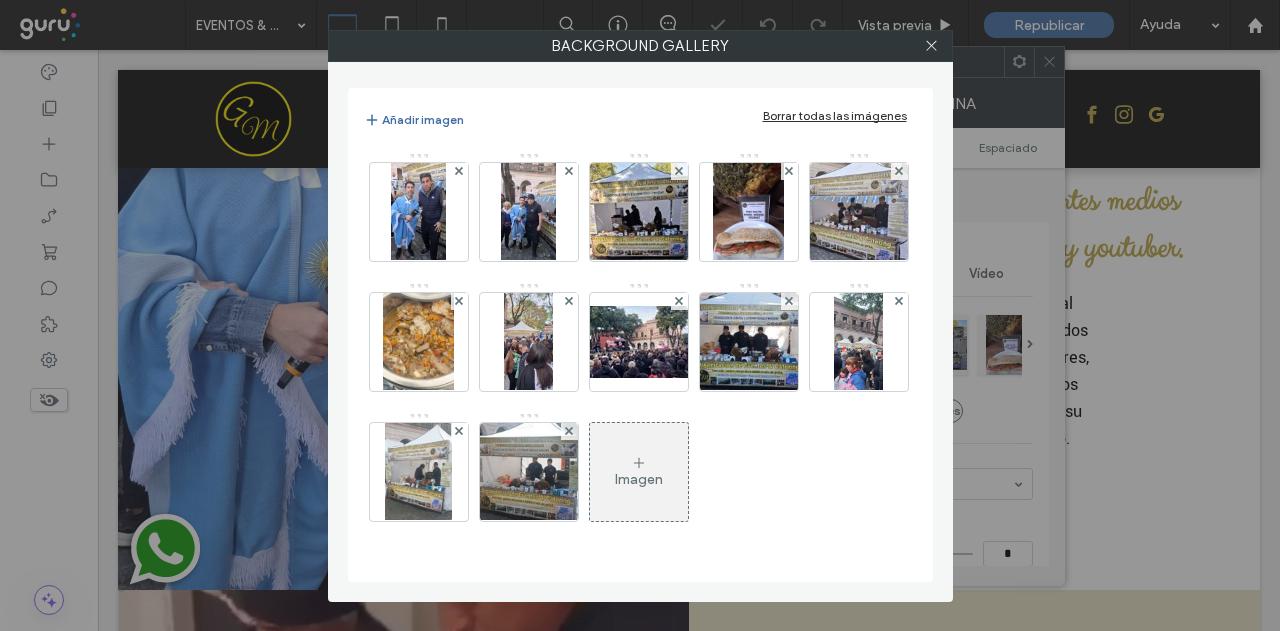 click 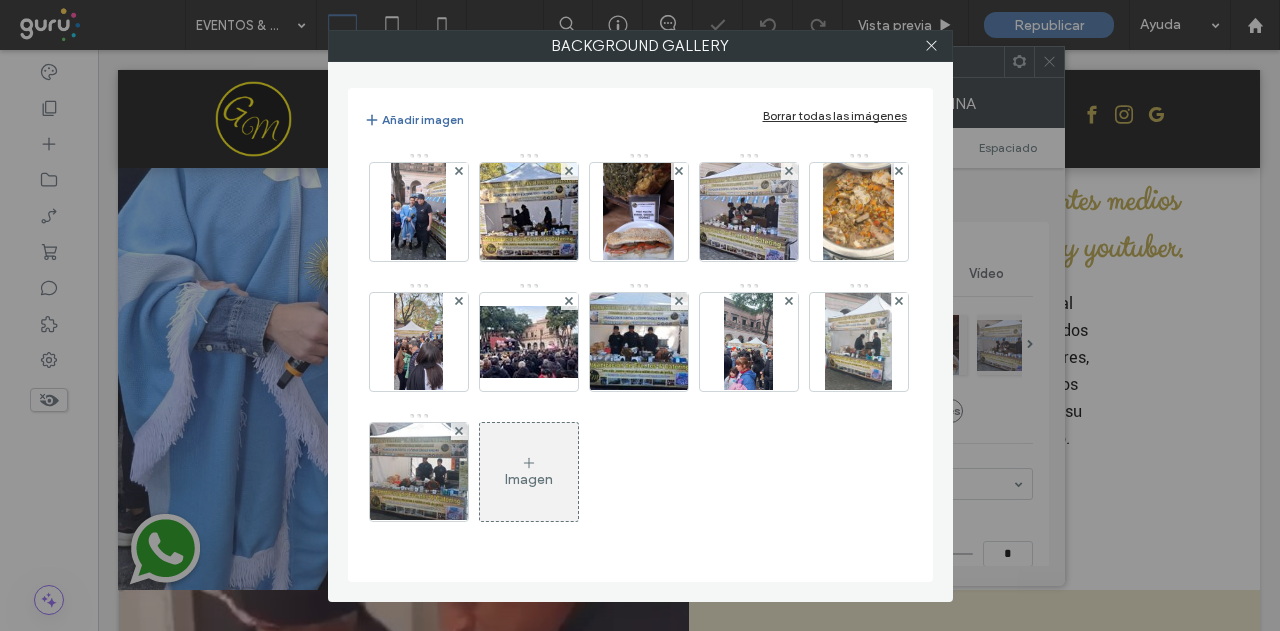 click 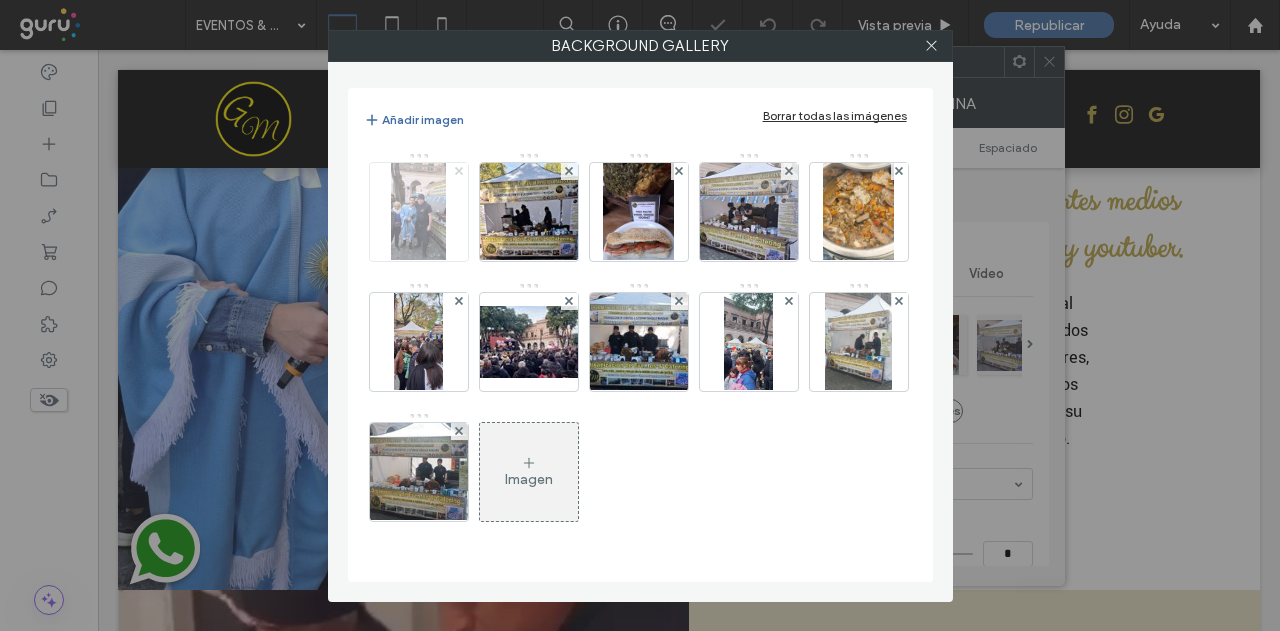 click 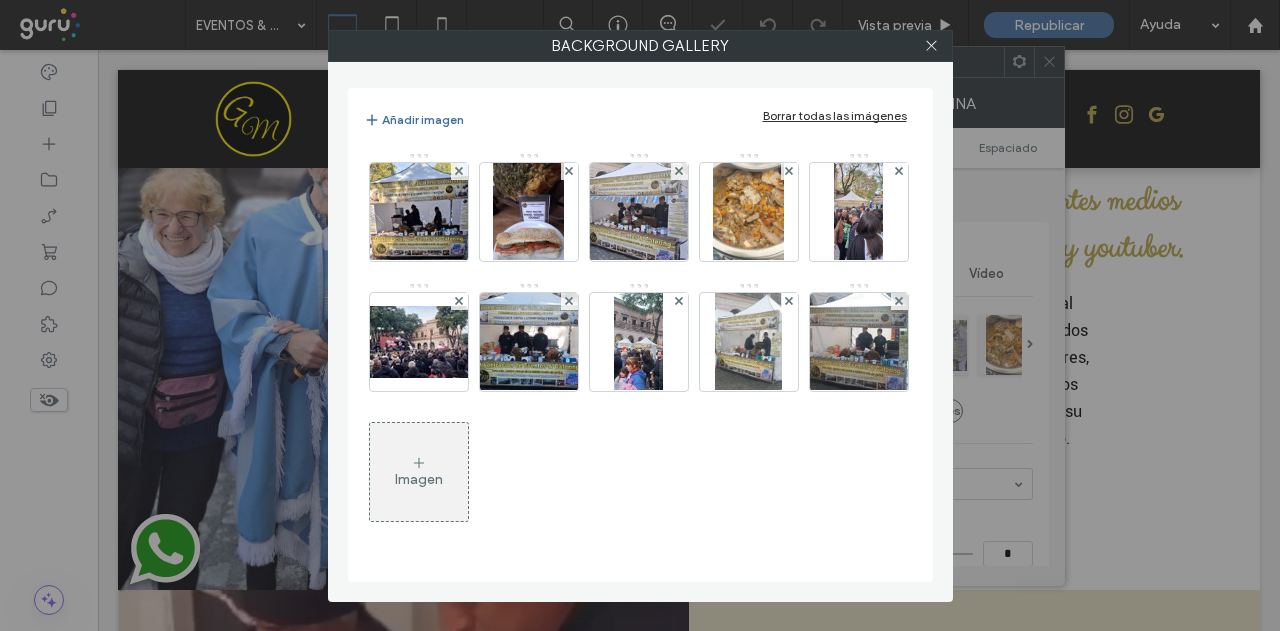 click 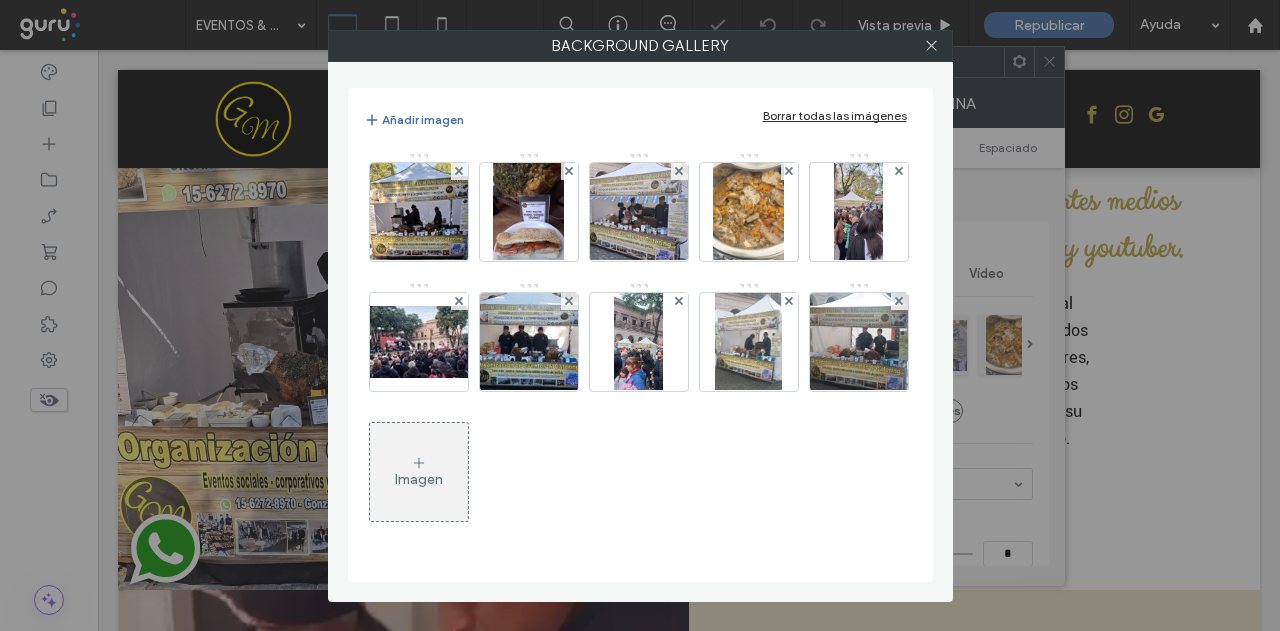 click 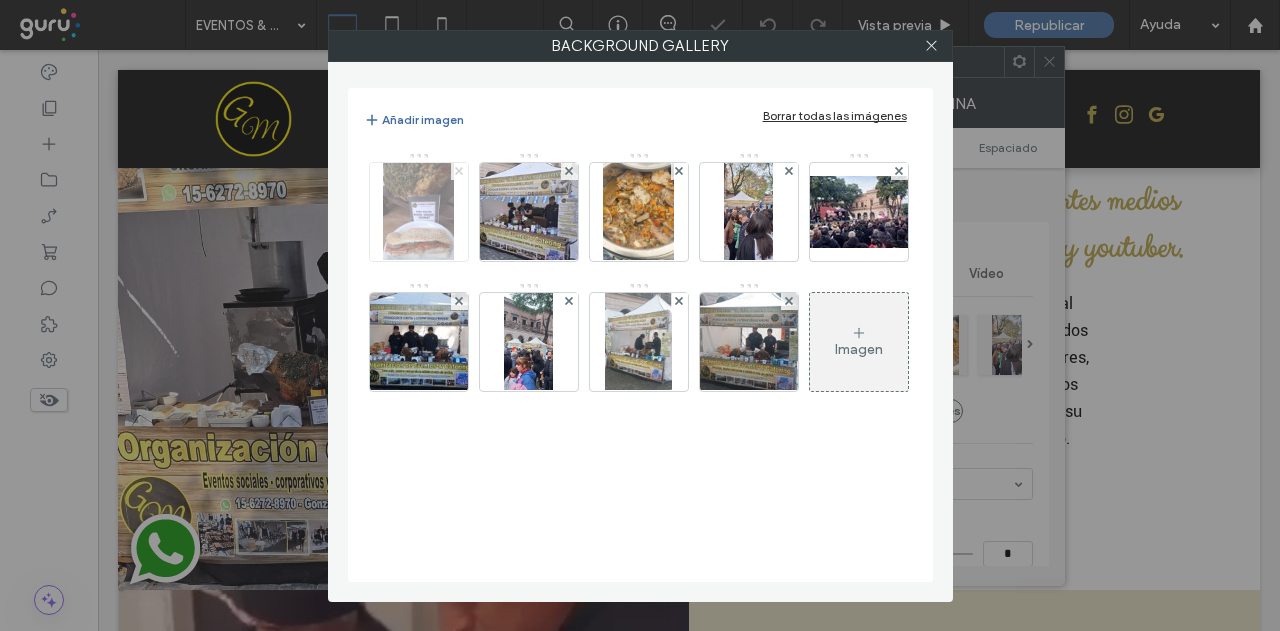 click 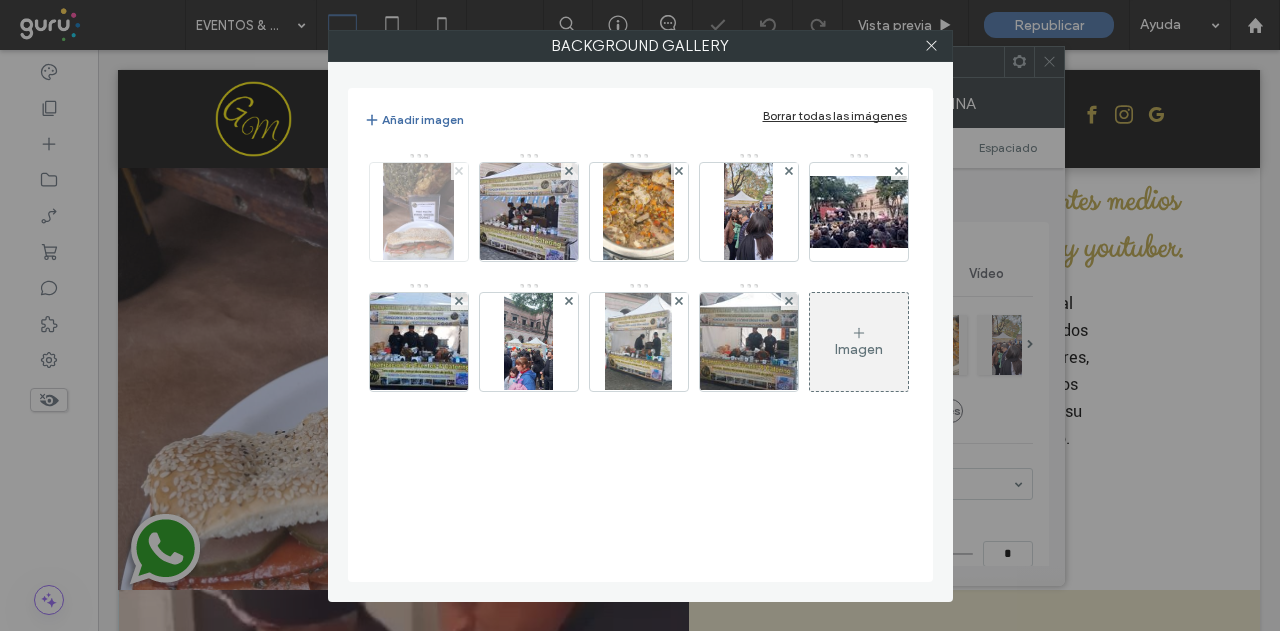 click 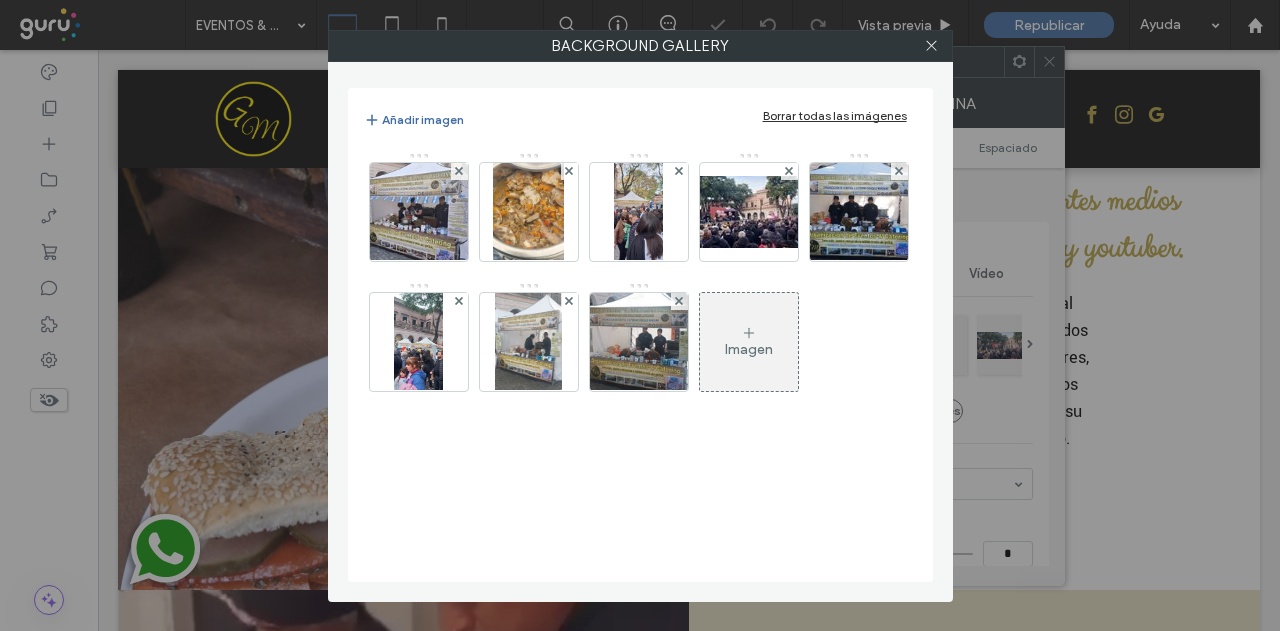 click 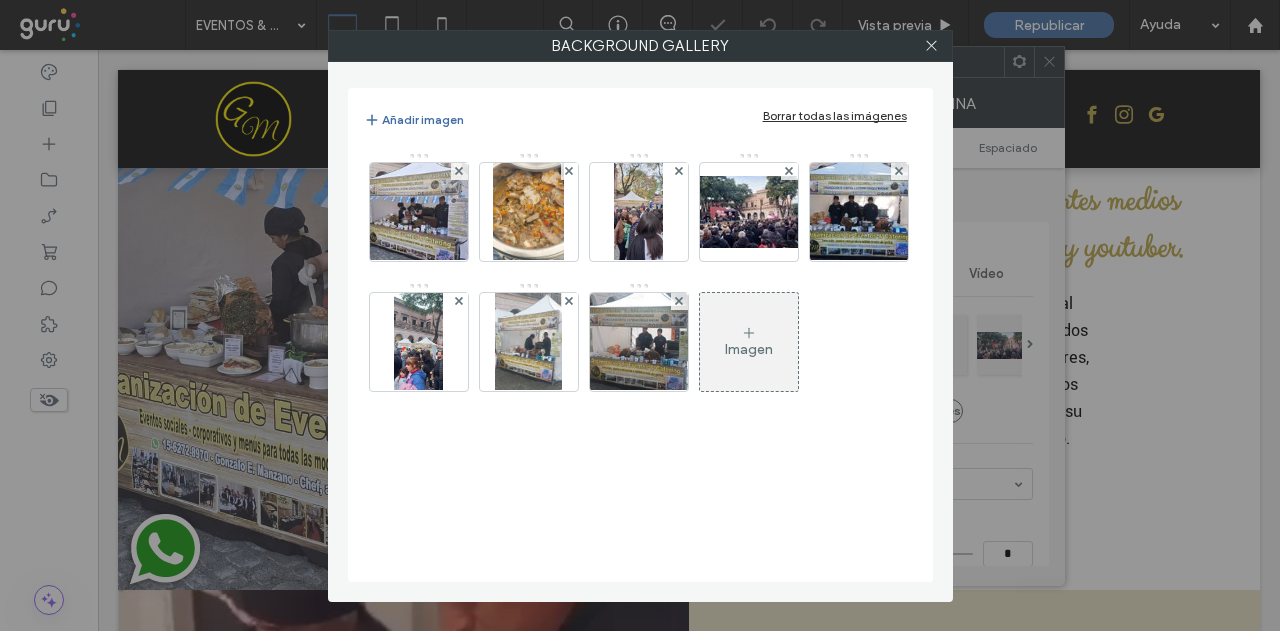click 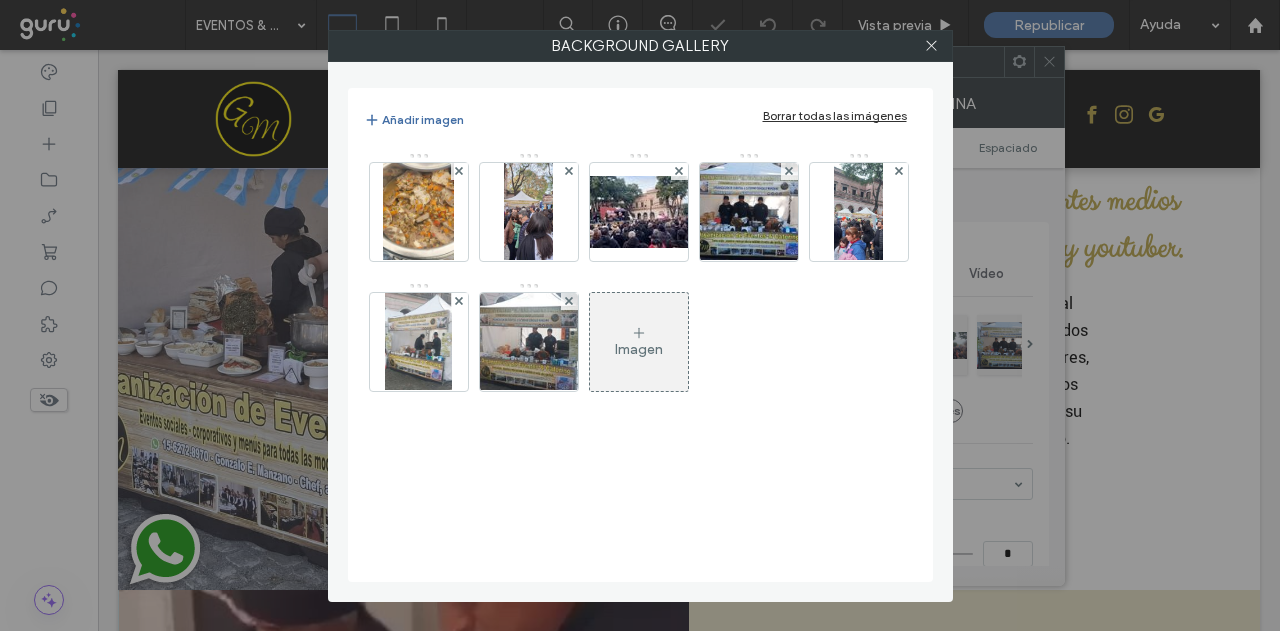 click 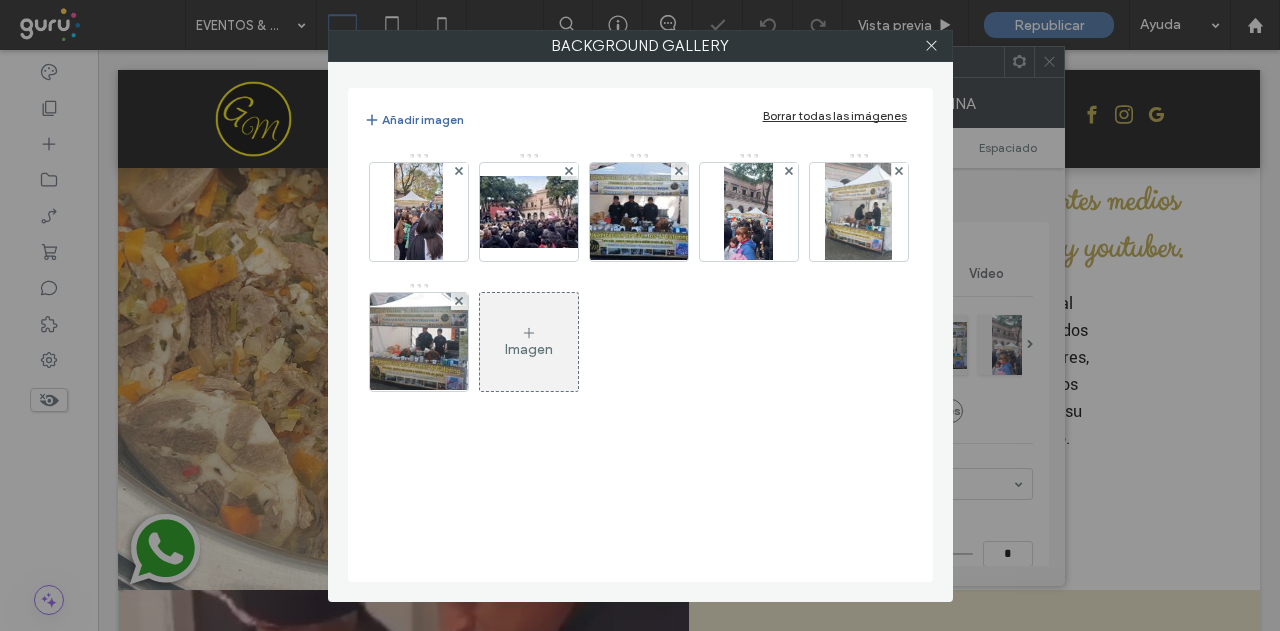 click 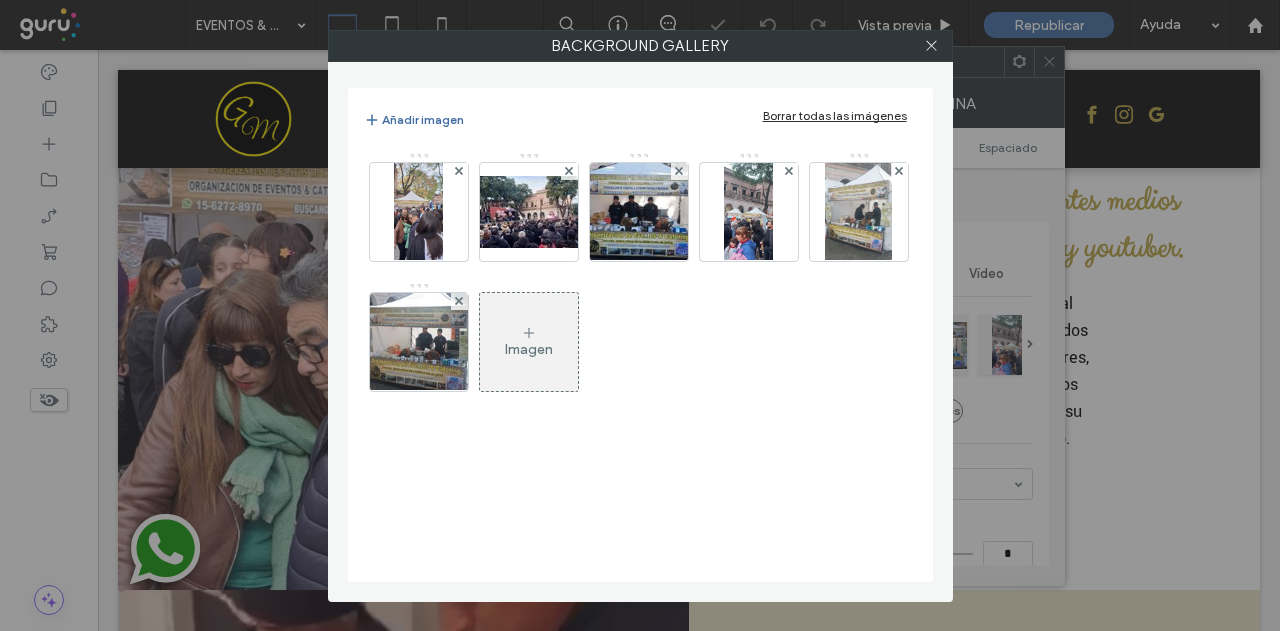 click 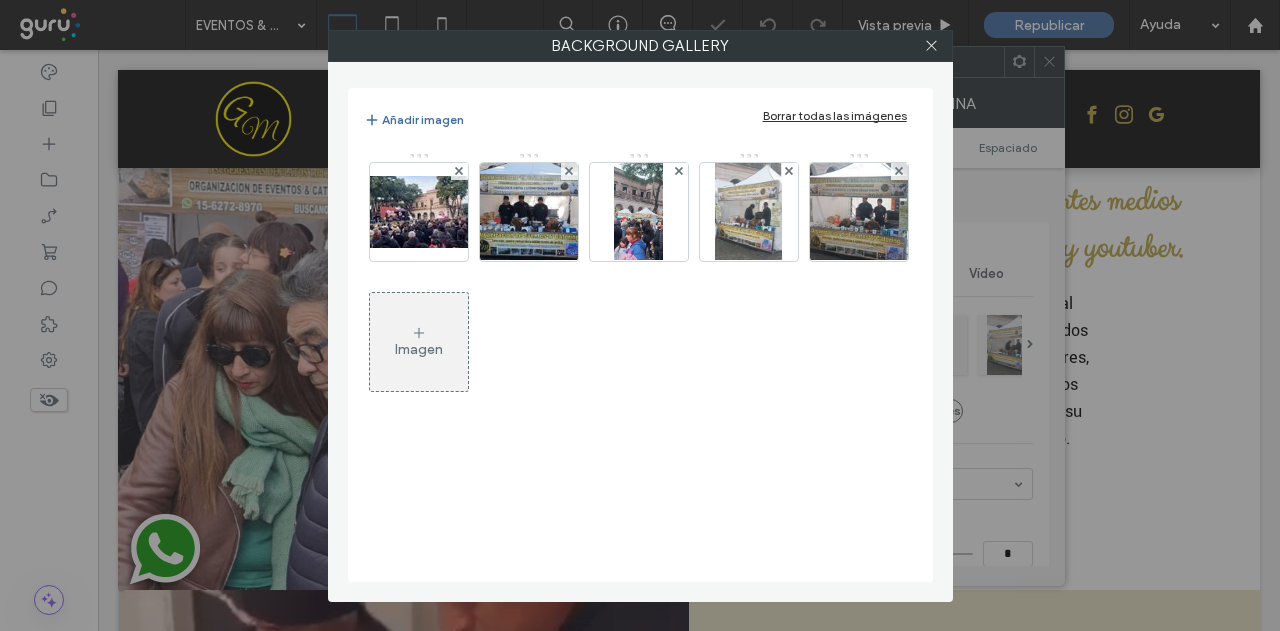 click 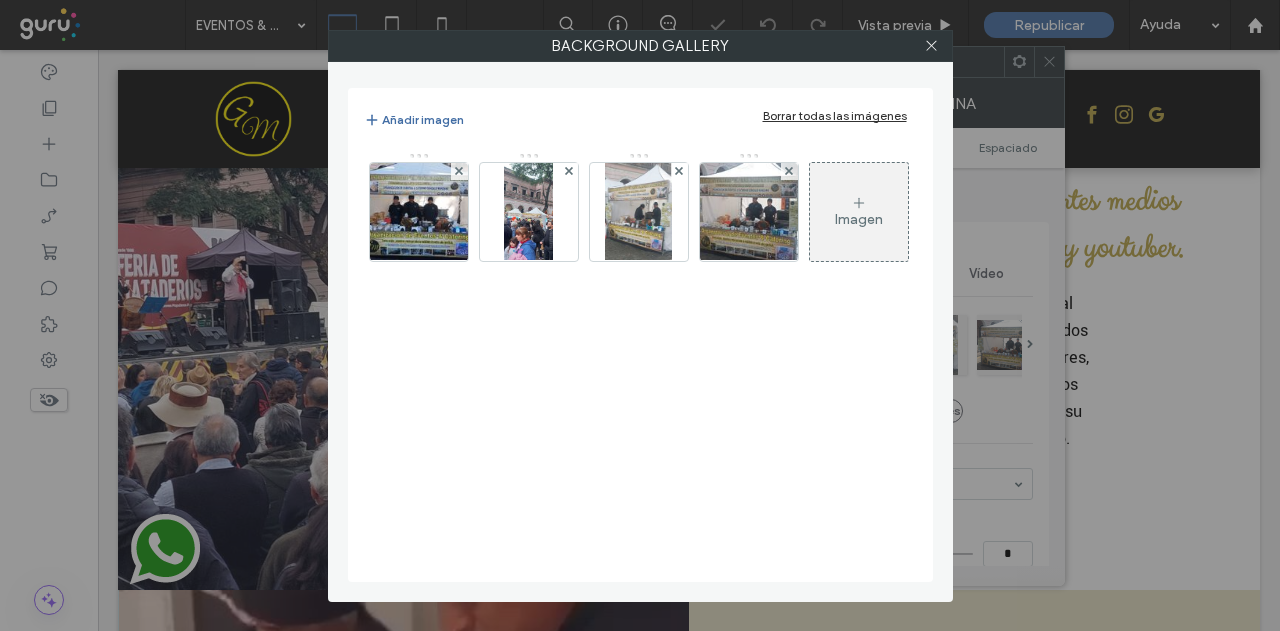 click 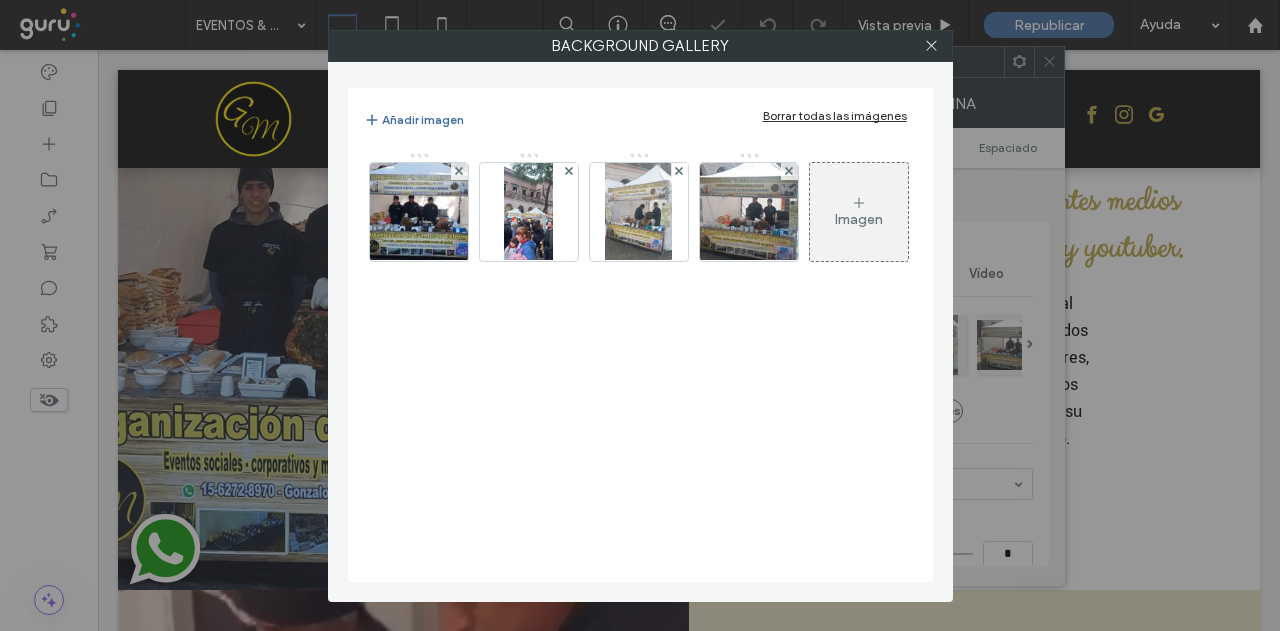 click 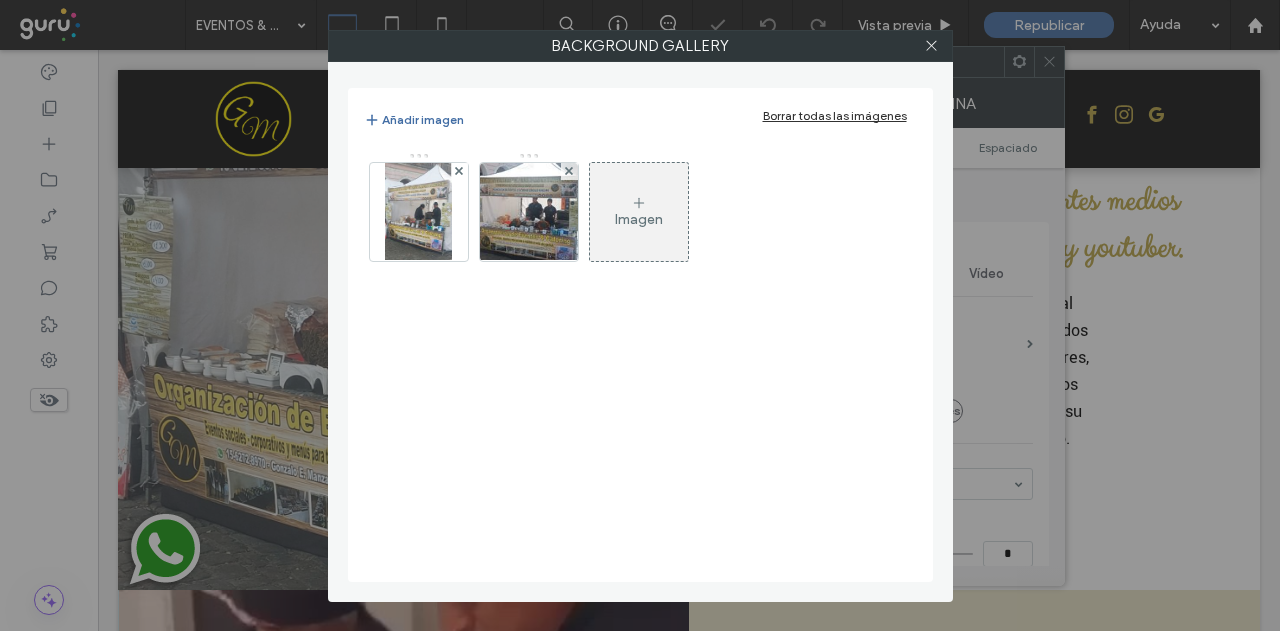 click 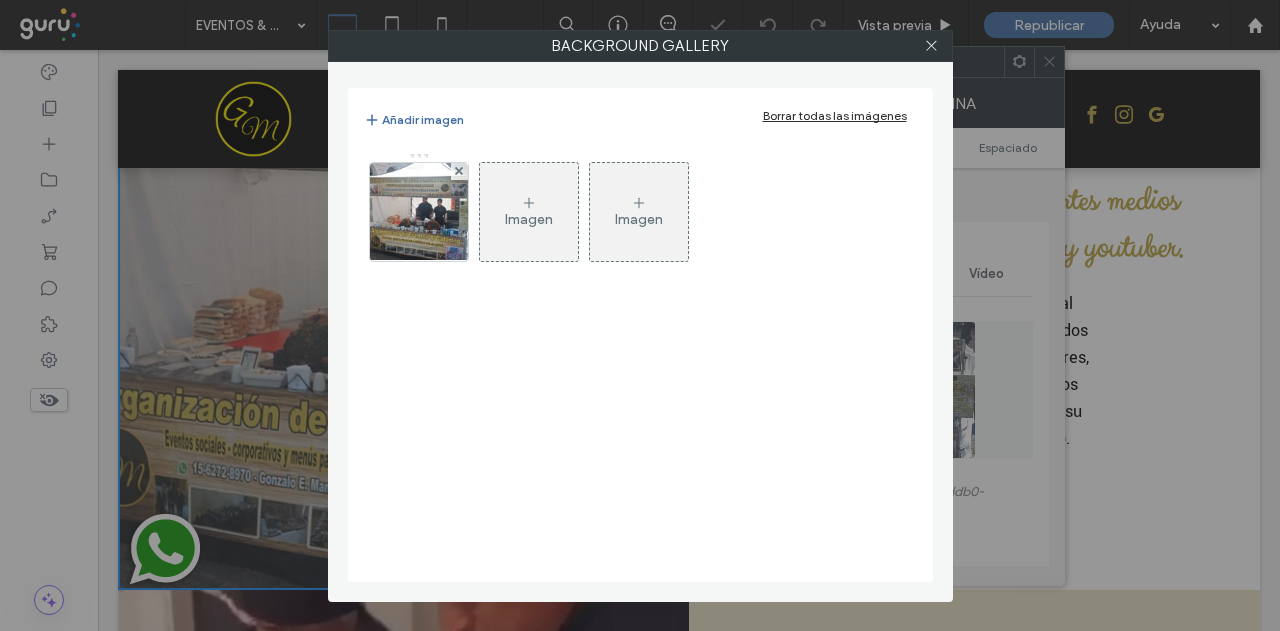 click 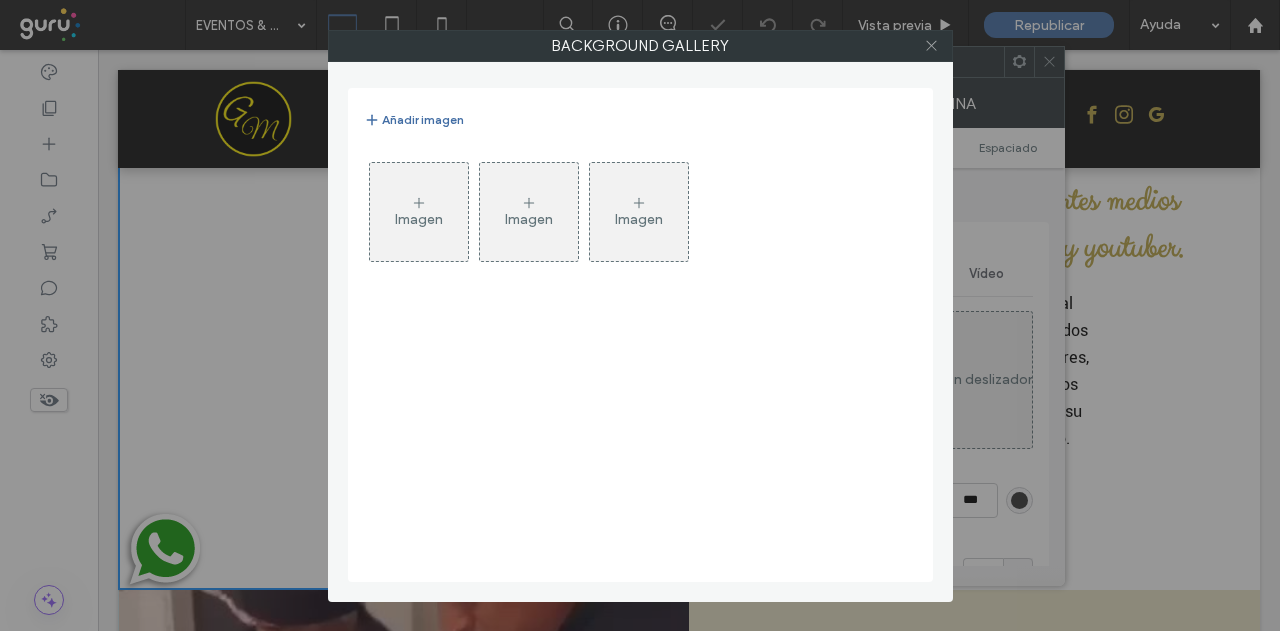 click 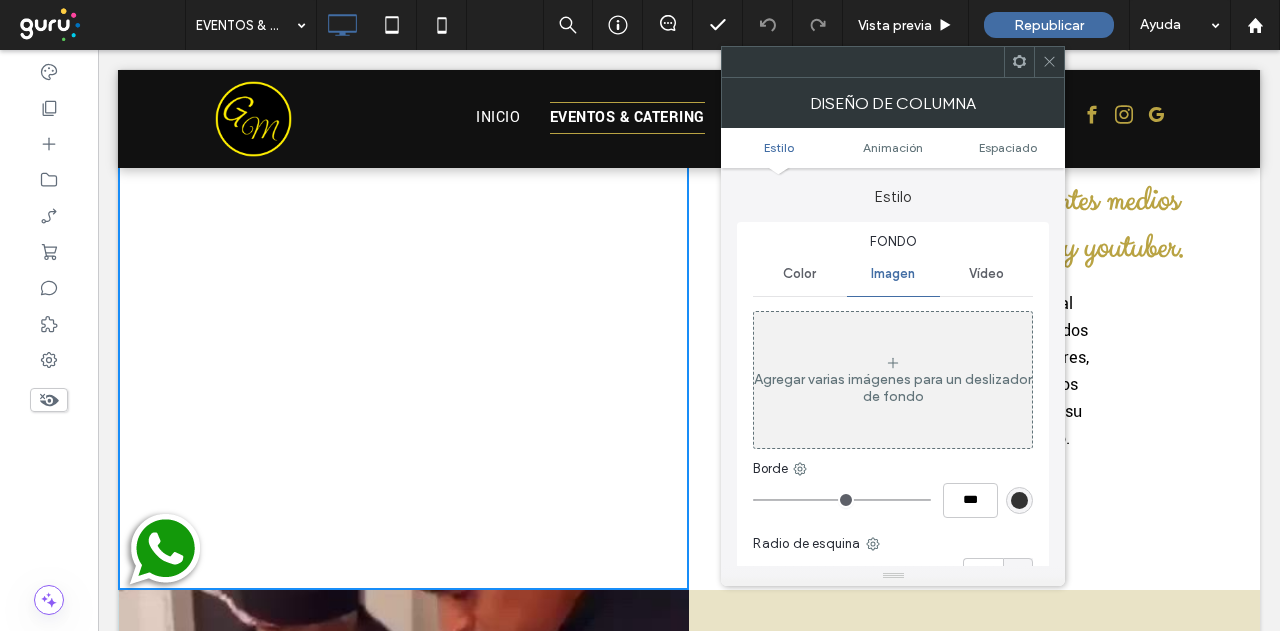 click on "Vídeo" at bounding box center (986, 274) 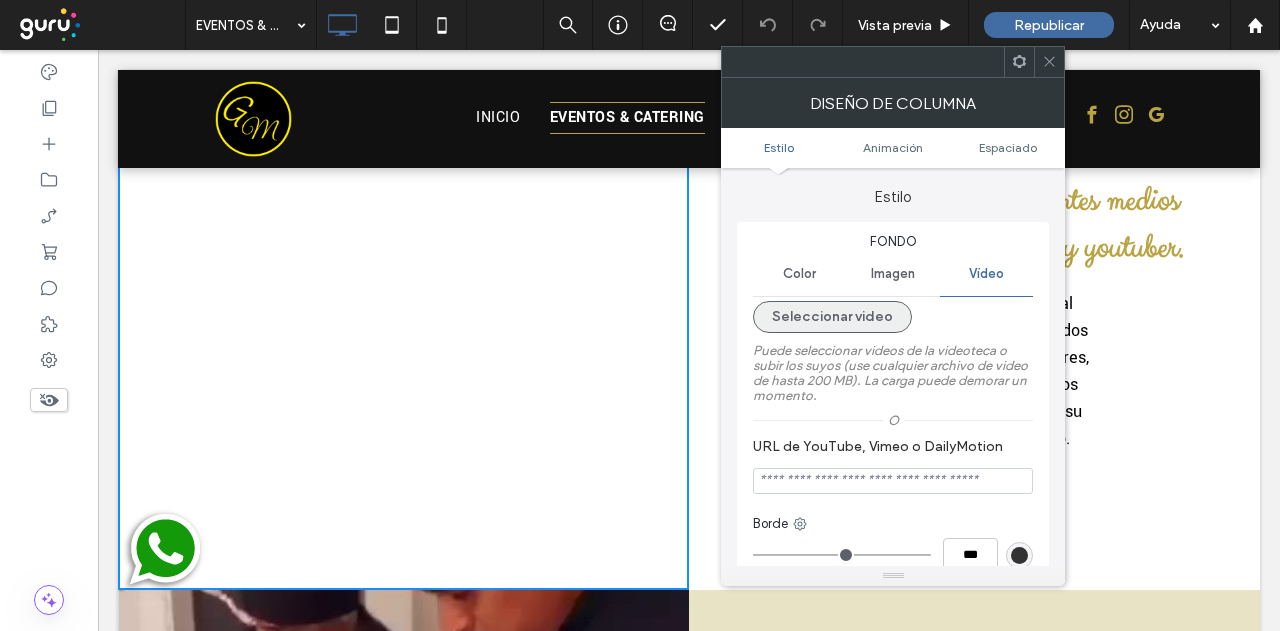 click on "Seleccionar video" at bounding box center [832, 317] 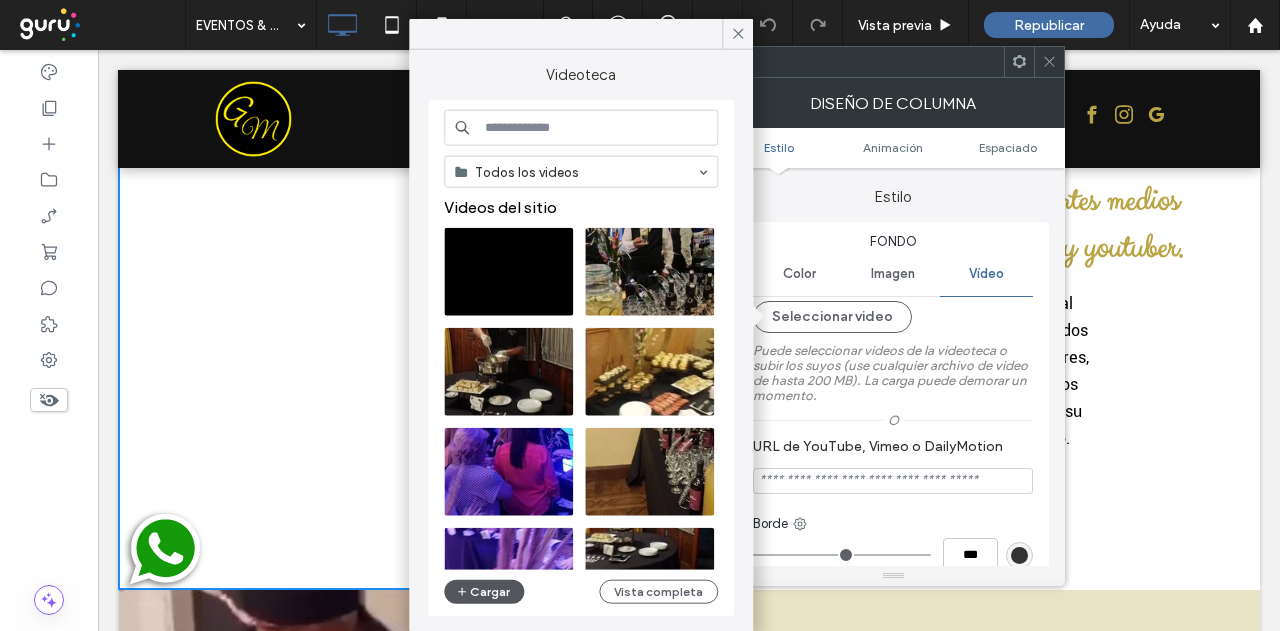 click on "Cargar" at bounding box center (484, 592) 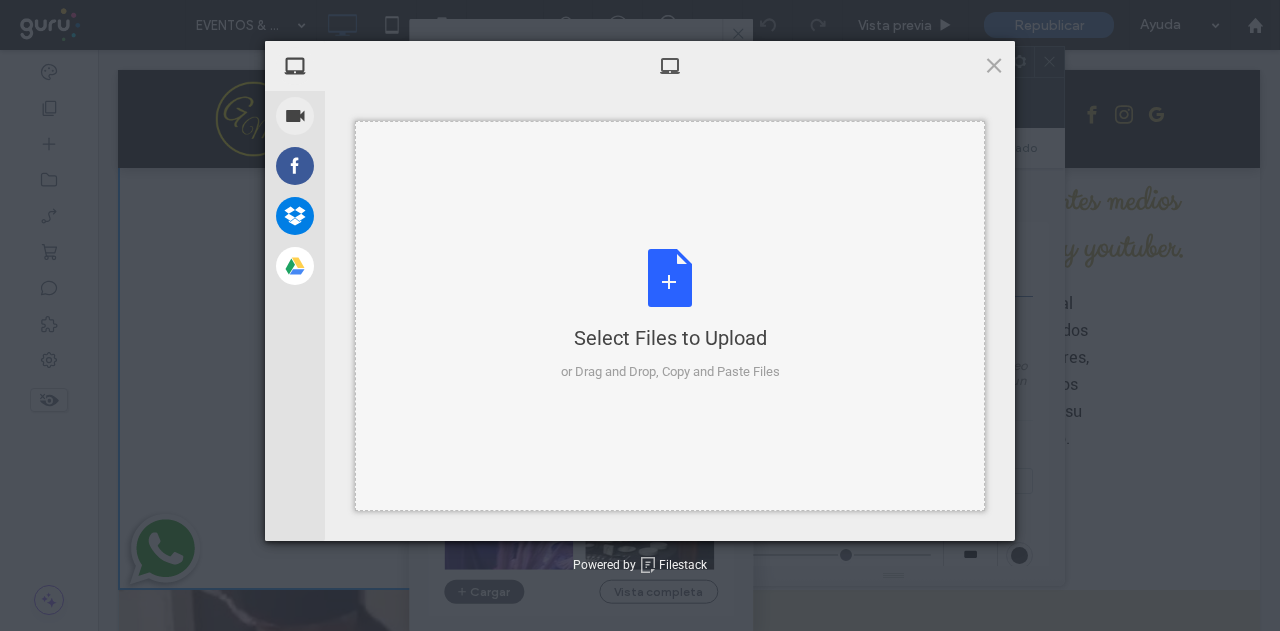 click on "Select Files to Upload" at bounding box center [670, 338] 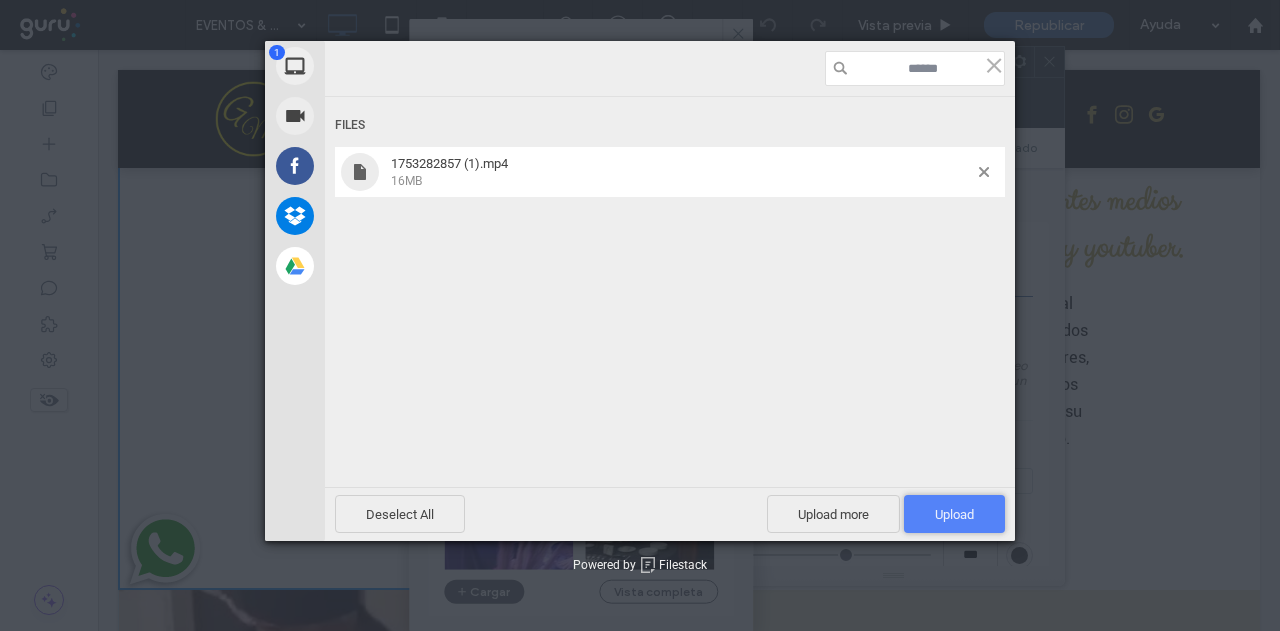 click on "Upload
1" at bounding box center [954, 514] 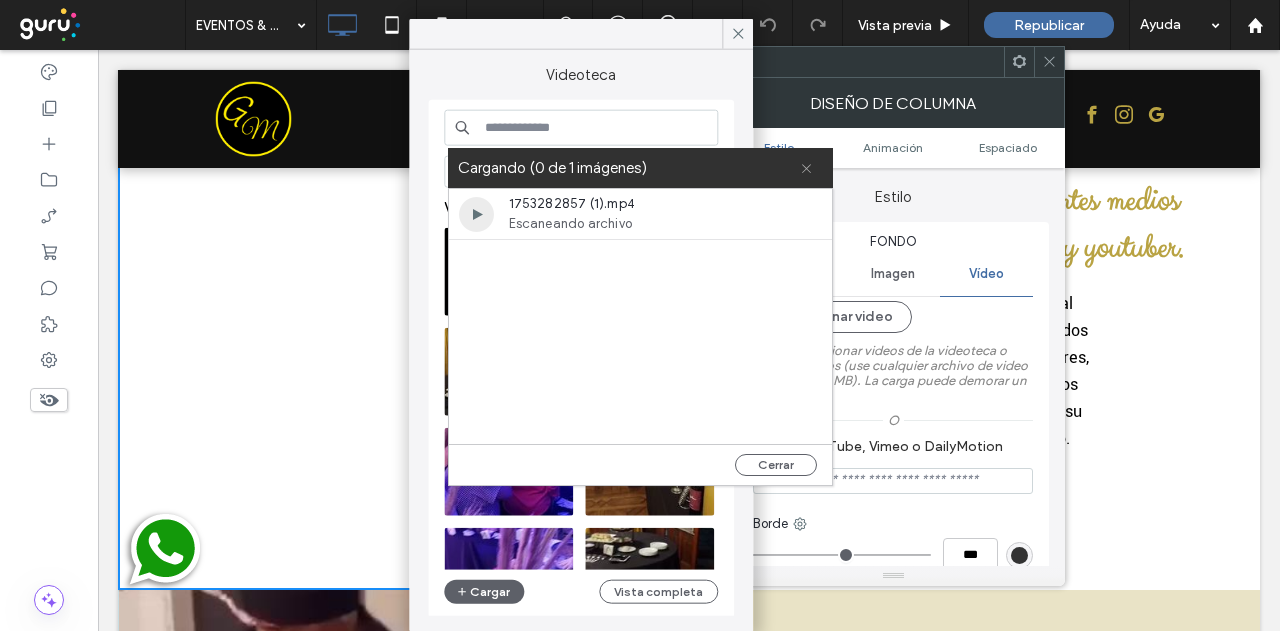 click 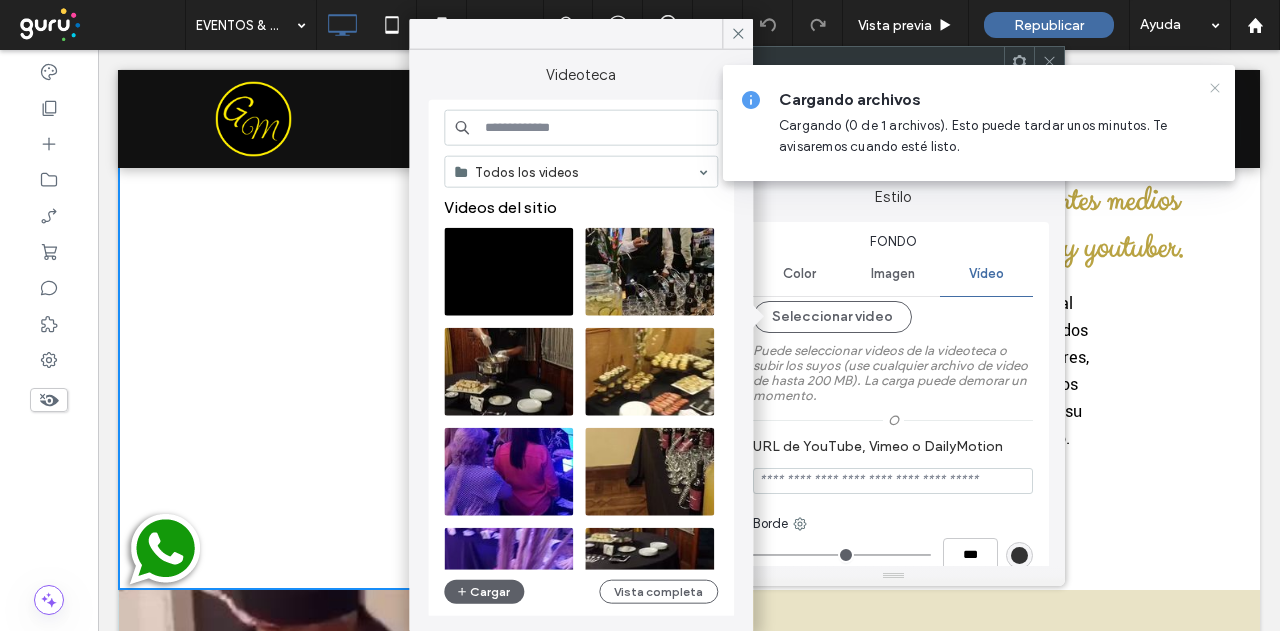 click 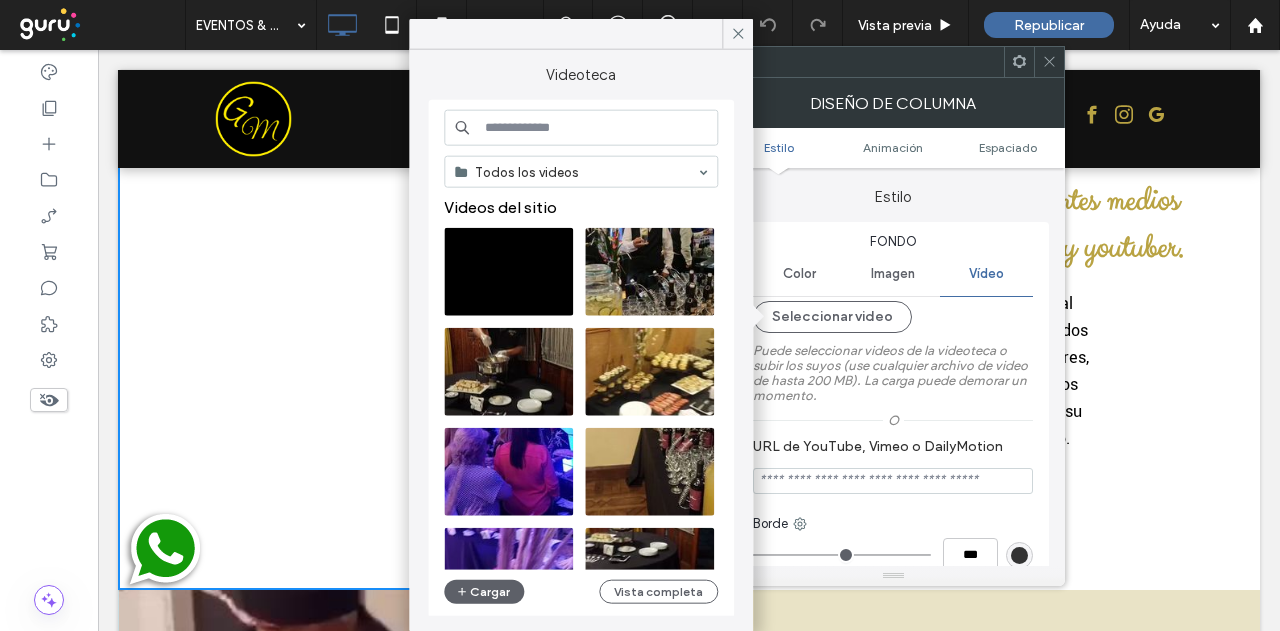 drag, startPoint x: 1050, startPoint y: 57, endPoint x: 1034, endPoint y: 57, distance: 16 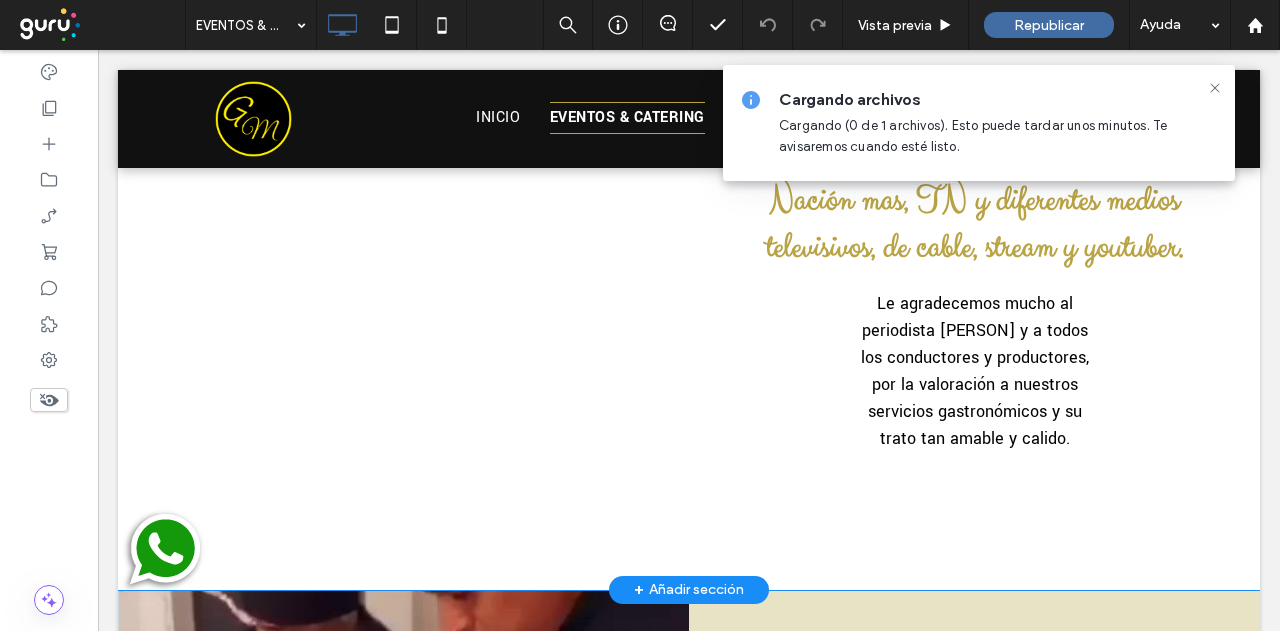 click on "Click To Paste     Click To Paste" at bounding box center [403, 267] 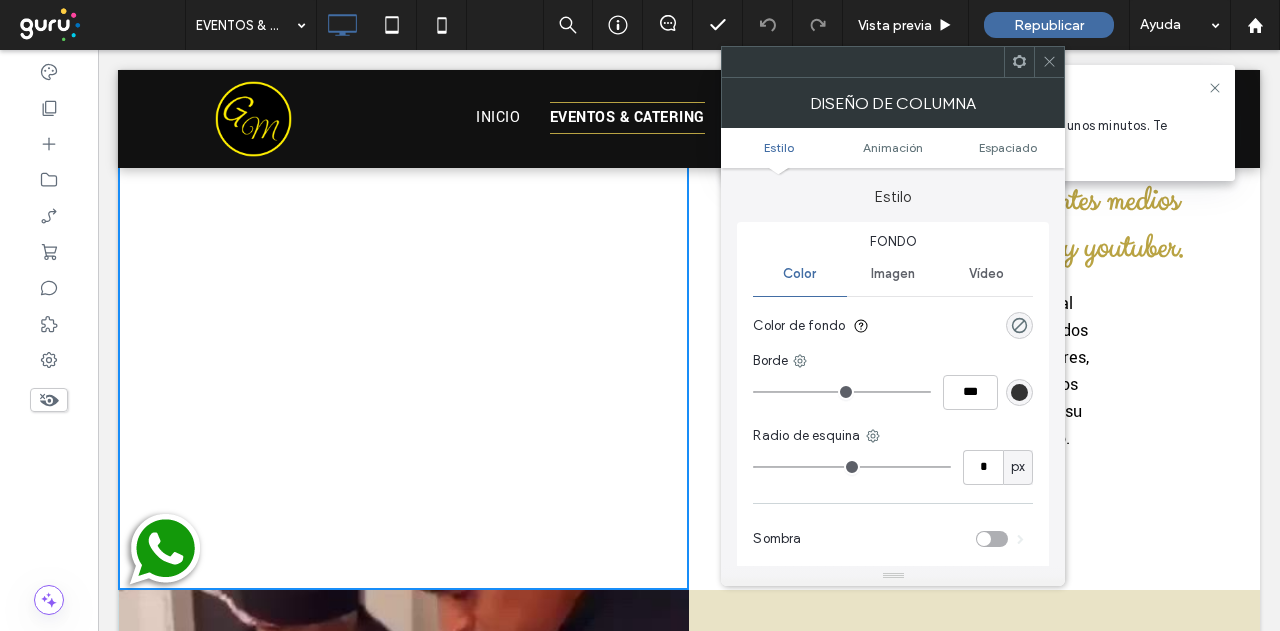 click on "Vídeo" at bounding box center (986, 274) 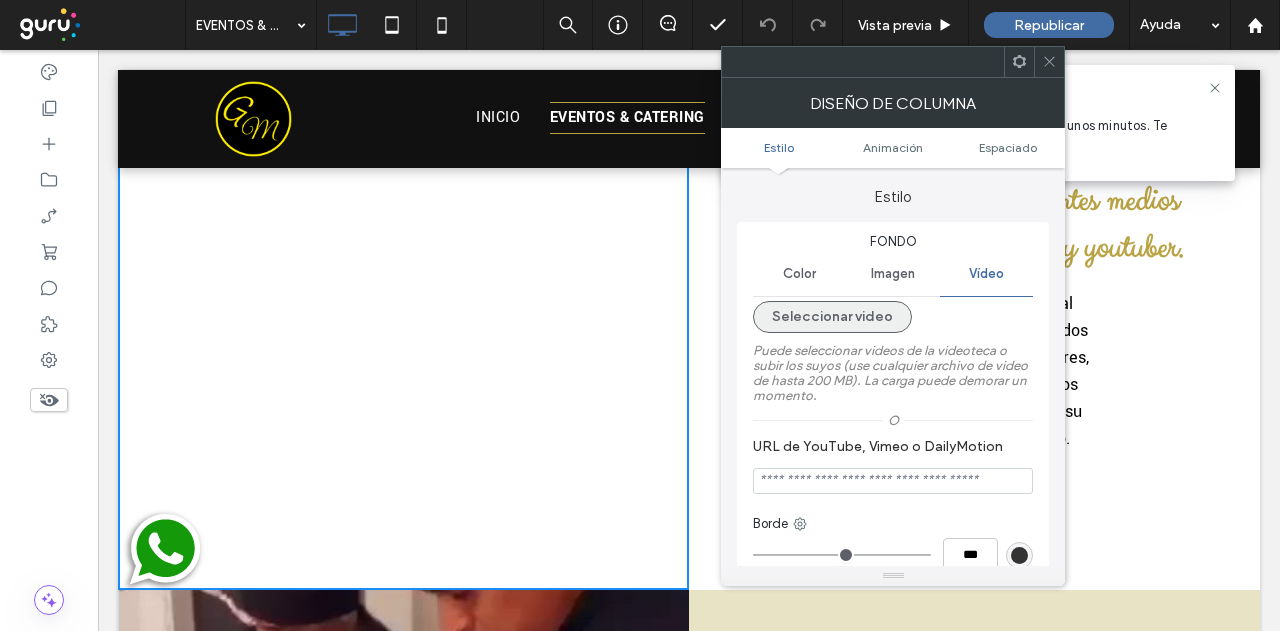click on "Seleccionar video" at bounding box center (832, 317) 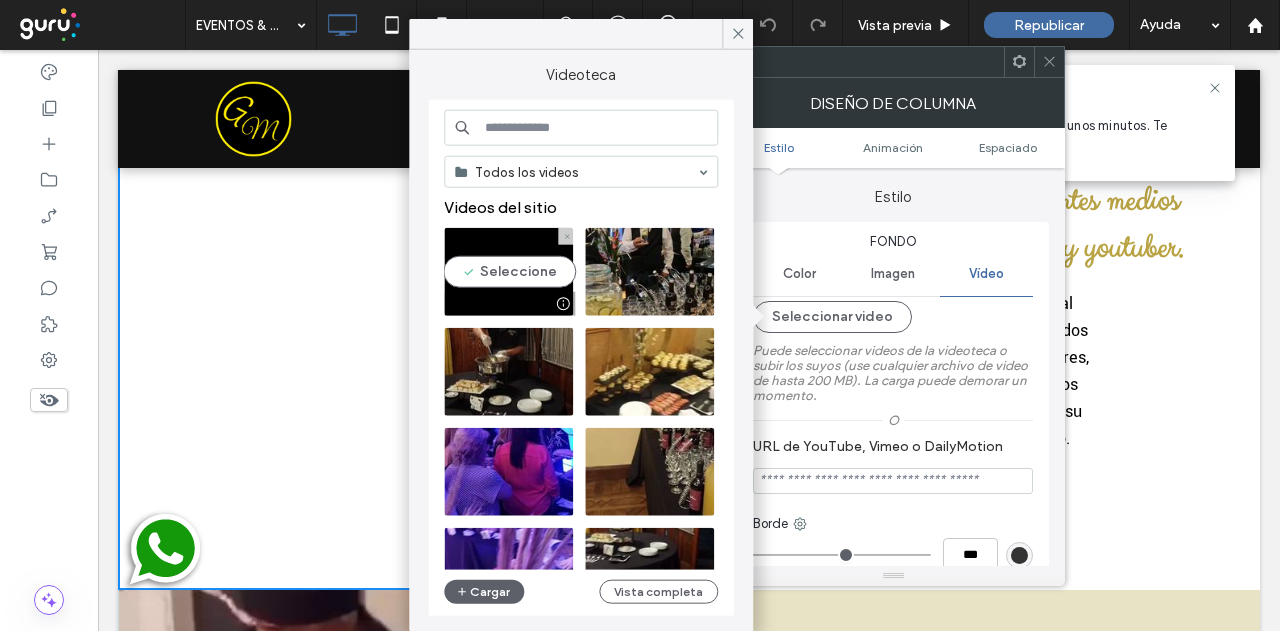 click at bounding box center [508, 272] 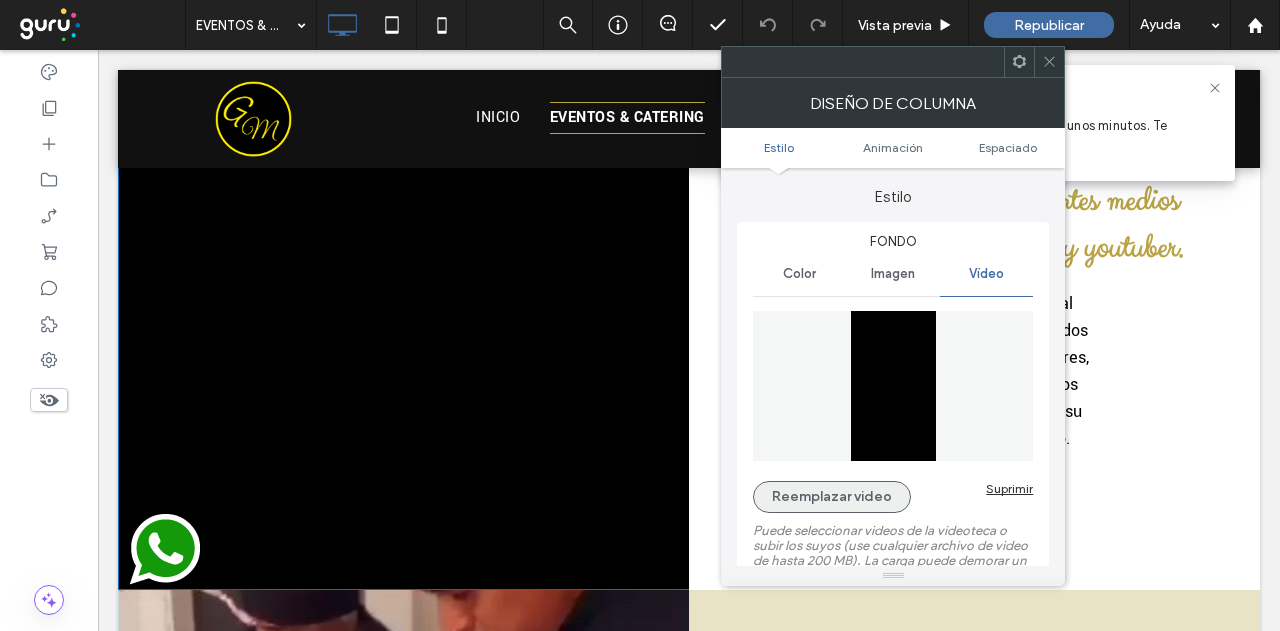 click on "Reemplazar video" at bounding box center (832, 497) 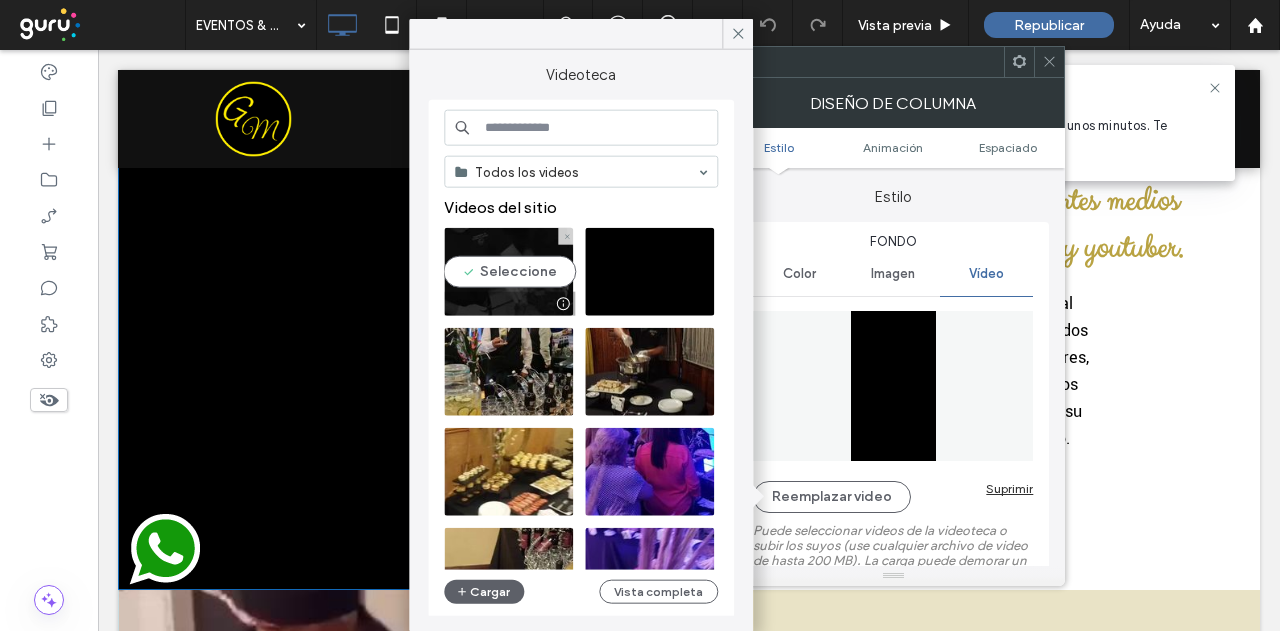 click at bounding box center [508, 272] 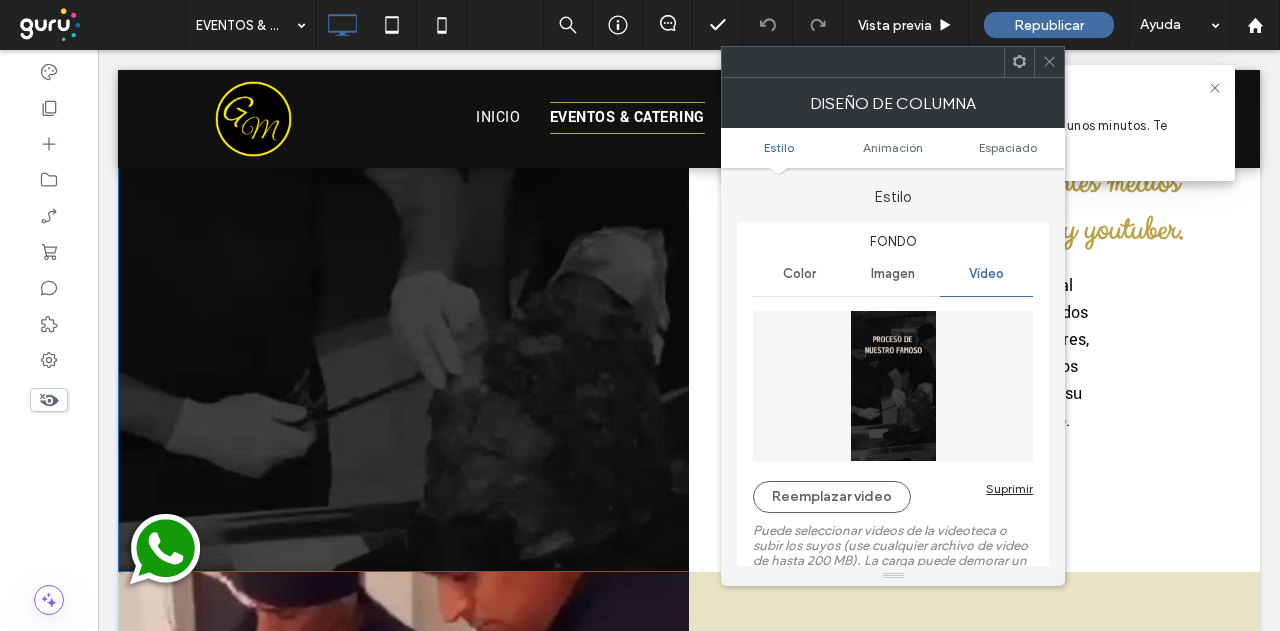 scroll, scrollTop: 3800, scrollLeft: 0, axis: vertical 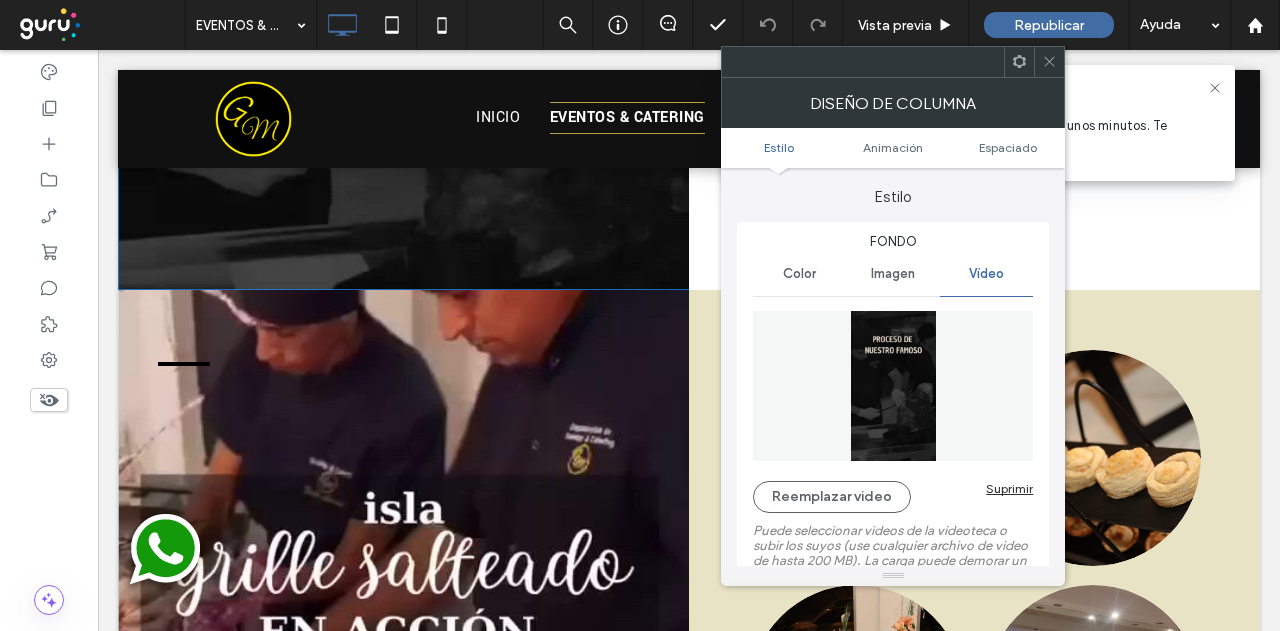 click on "Diseño de columna" at bounding box center [893, 103] 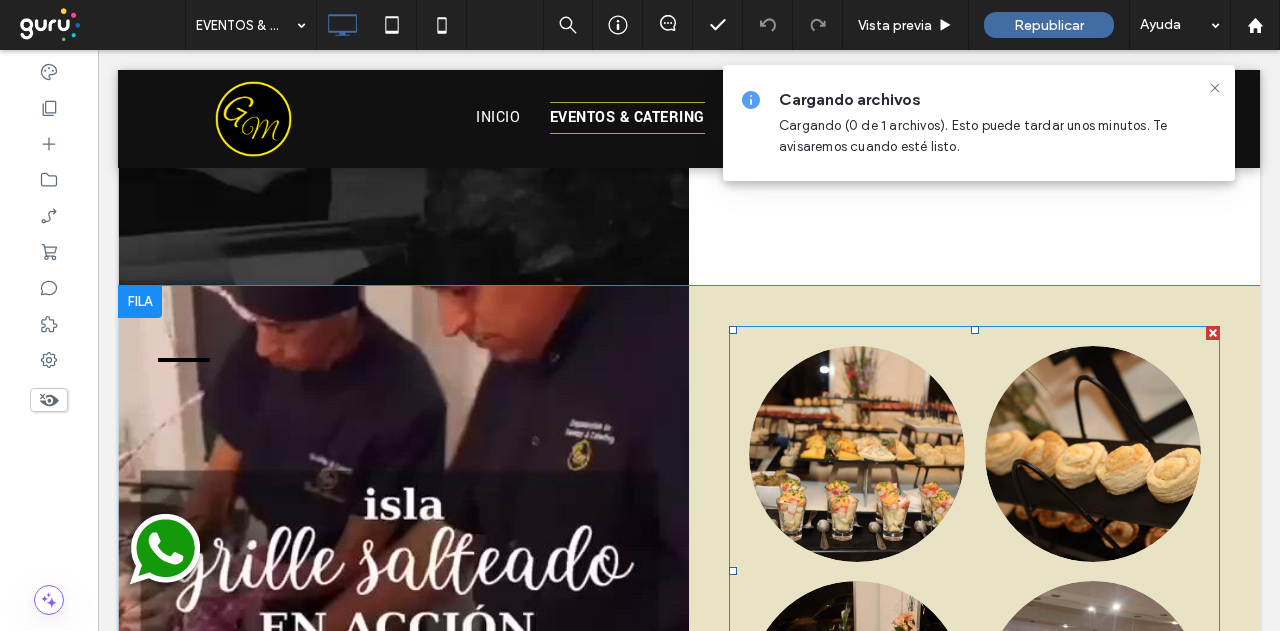 scroll, scrollTop: 3800, scrollLeft: 0, axis: vertical 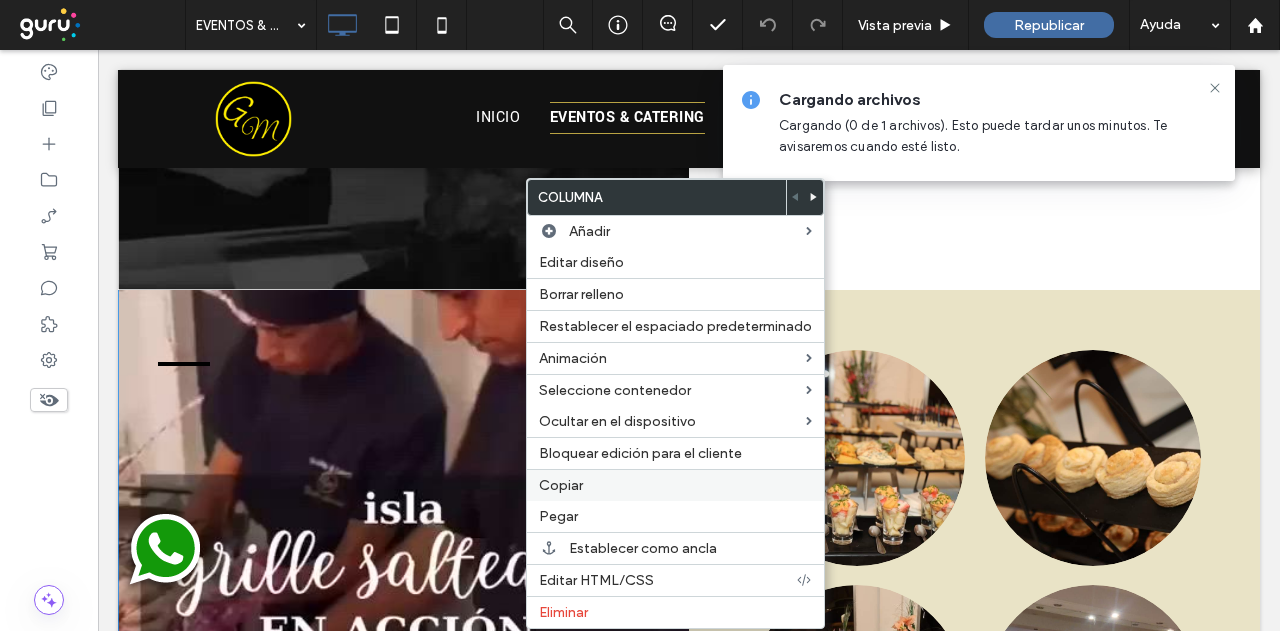 click on "Copiar" at bounding box center [675, 485] 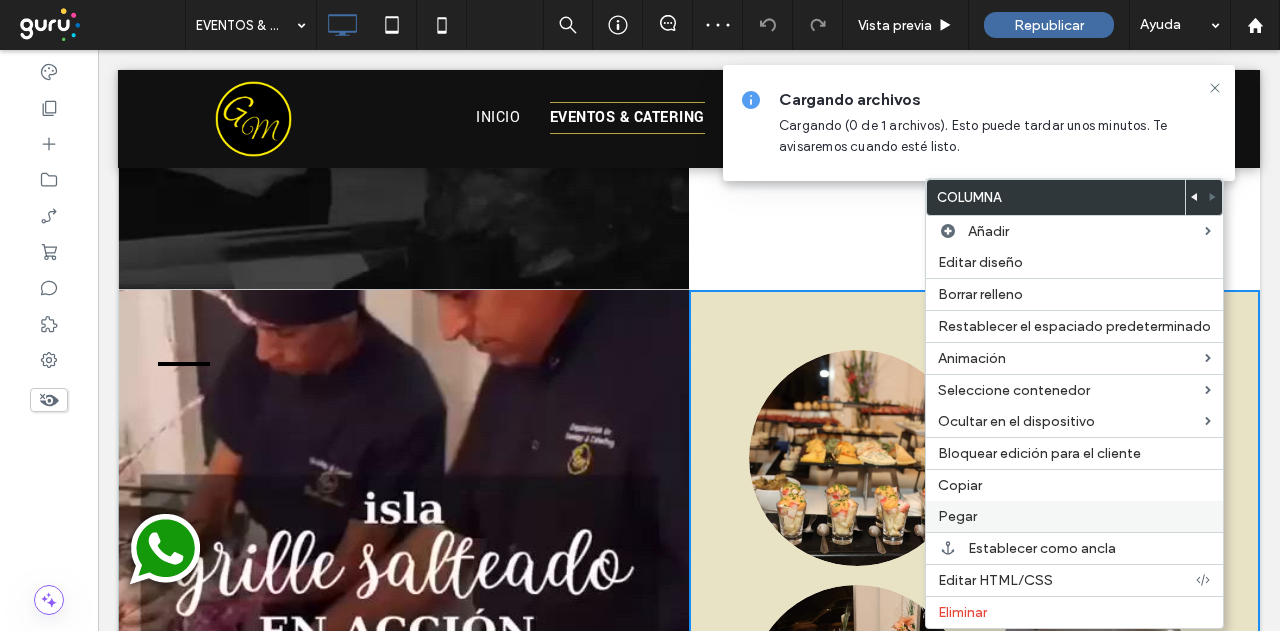 click on "Pegar" at bounding box center [1074, 516] 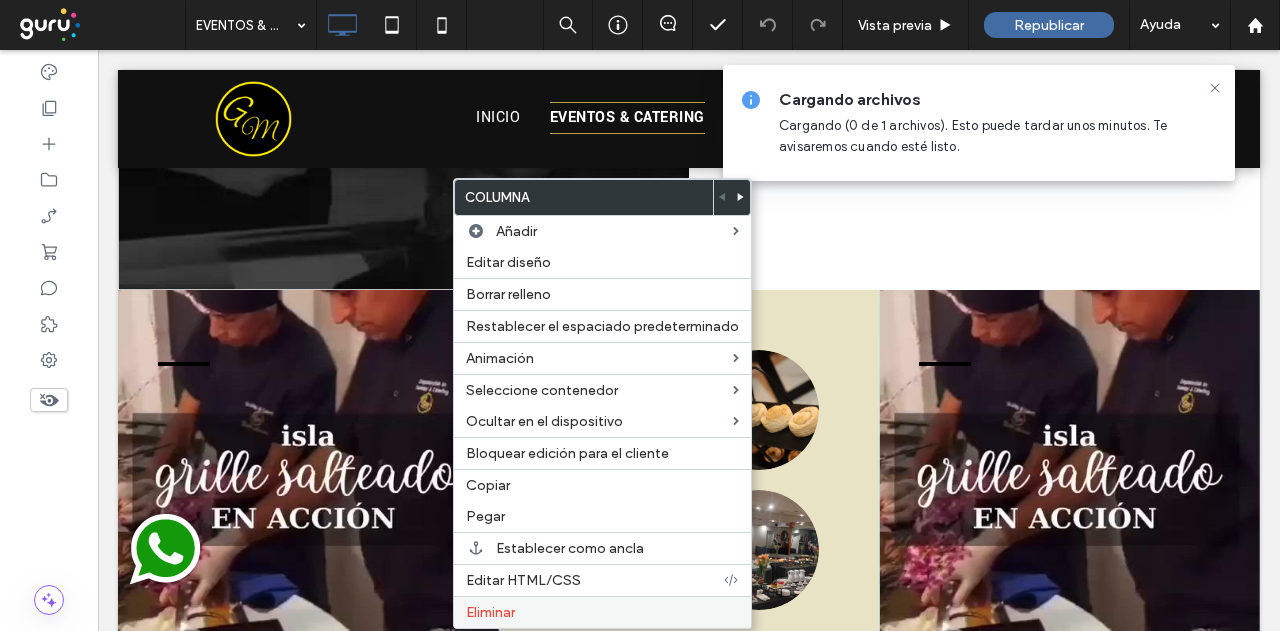 click on "Eliminar" at bounding box center (602, 612) 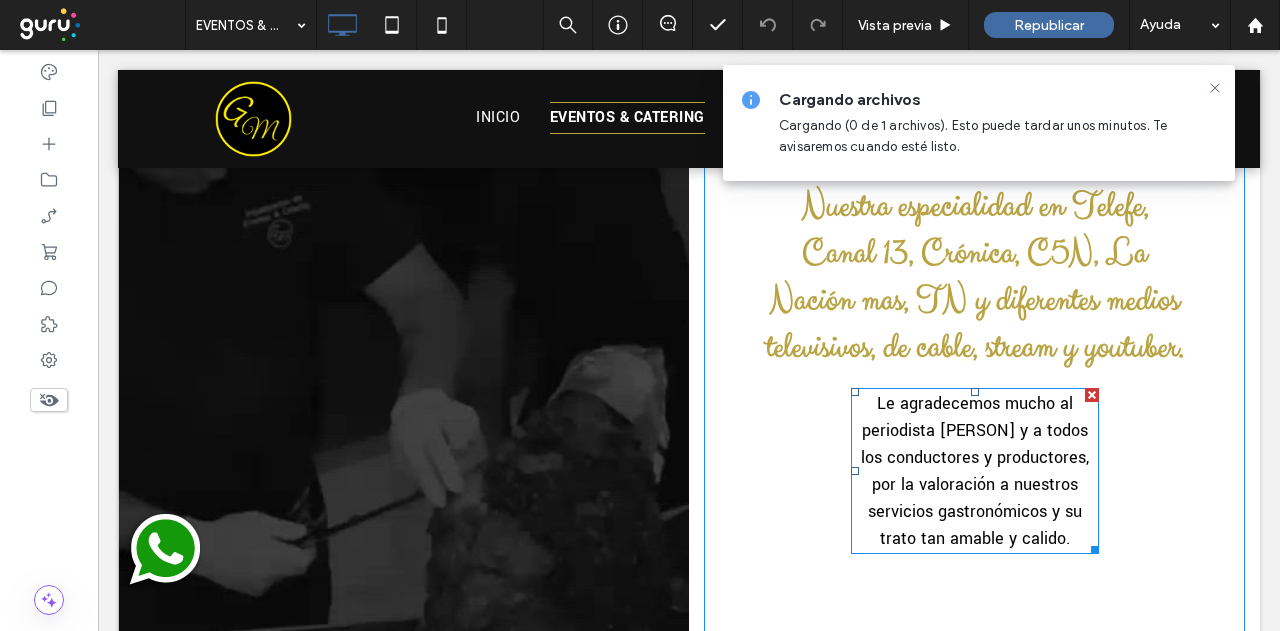 scroll, scrollTop: 3600, scrollLeft: 0, axis: vertical 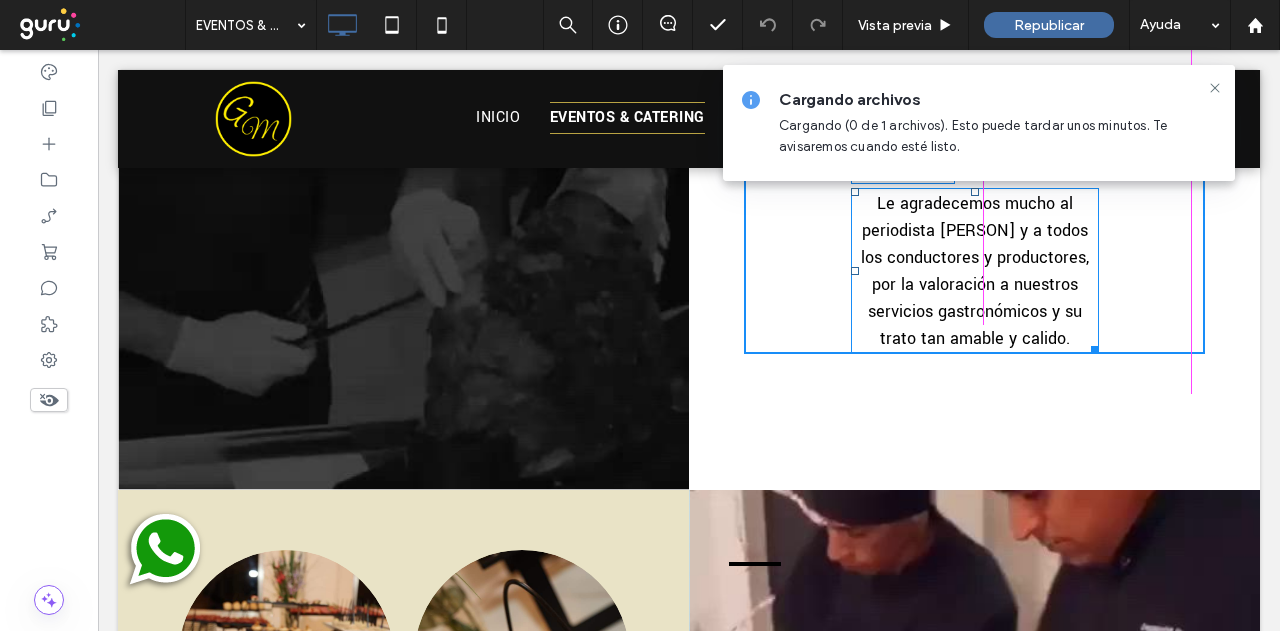 drag, startPoint x: 1076, startPoint y: 419, endPoint x: 1170, endPoint y: 387, distance: 99.29753 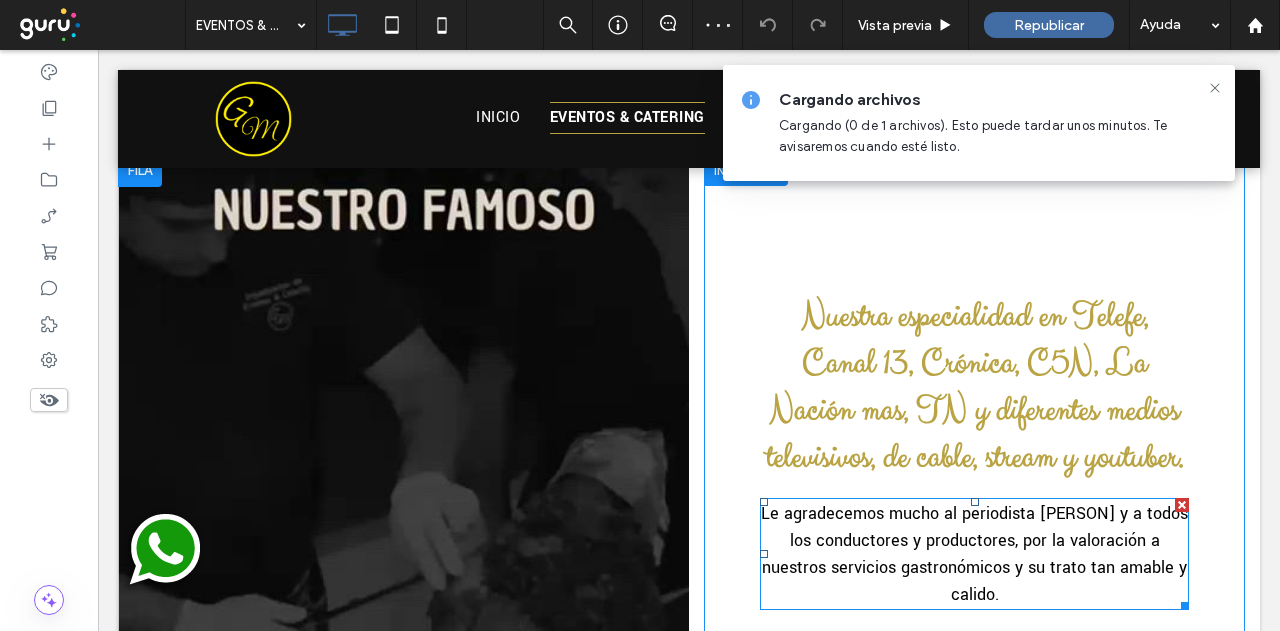 scroll, scrollTop: 3400, scrollLeft: 0, axis: vertical 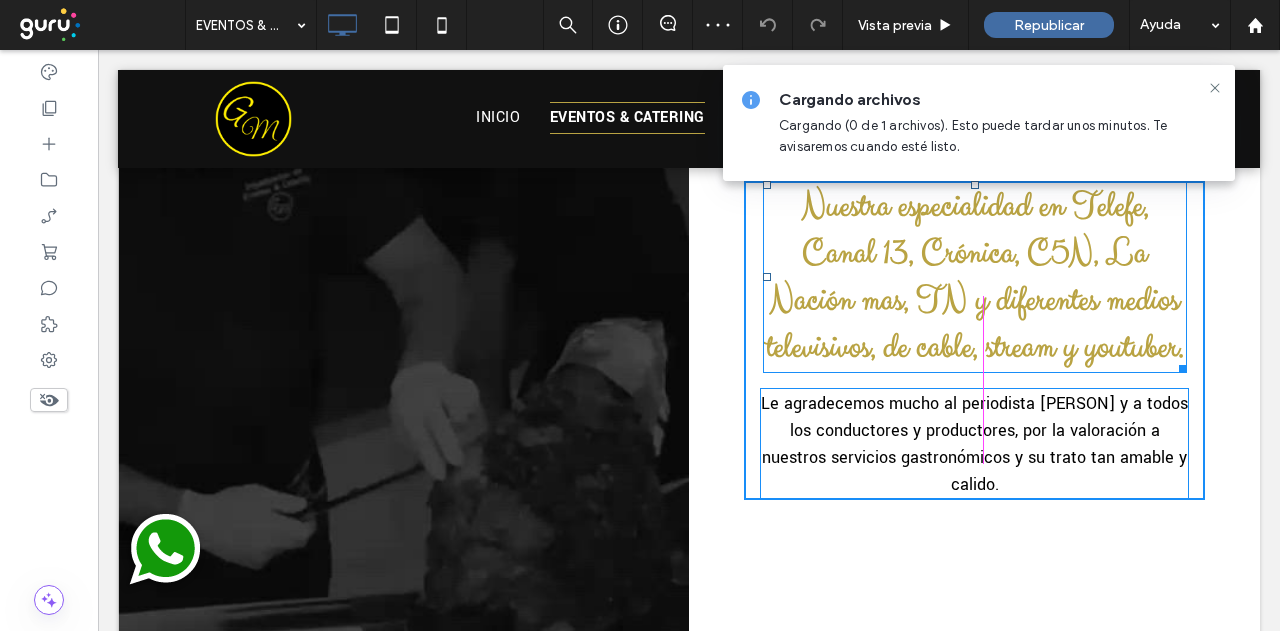 drag, startPoint x: 1164, startPoint y: 411, endPoint x: 1290, endPoint y: 461, distance: 135.5581 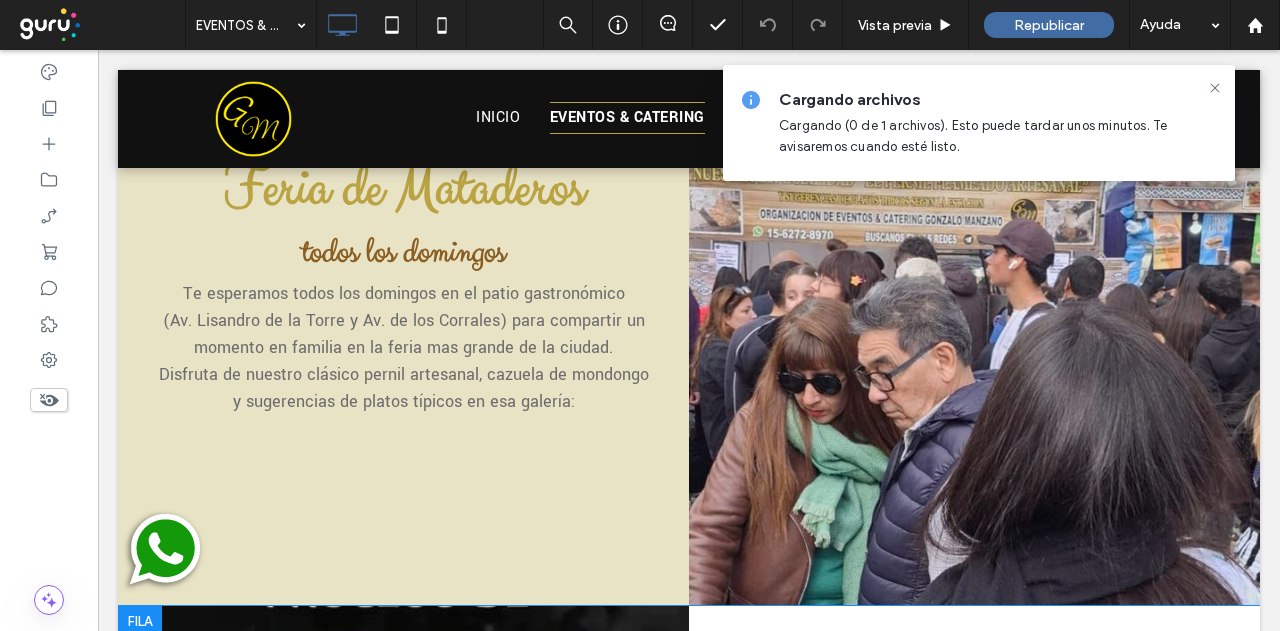 scroll, scrollTop: 2800, scrollLeft: 0, axis: vertical 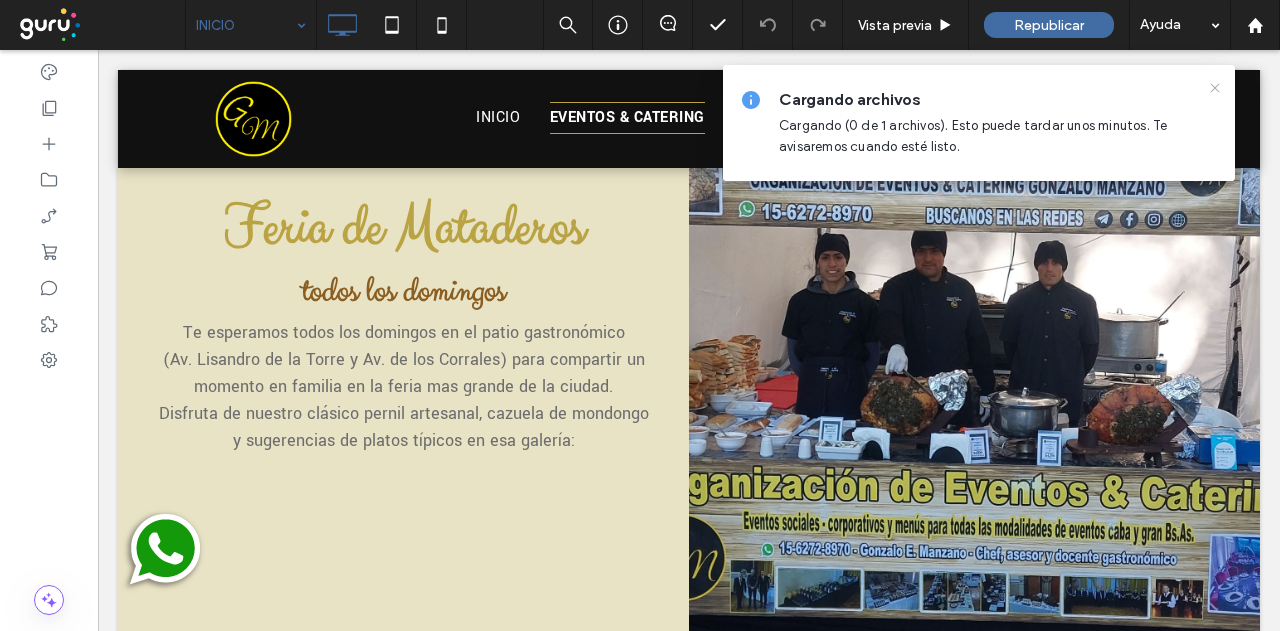 click 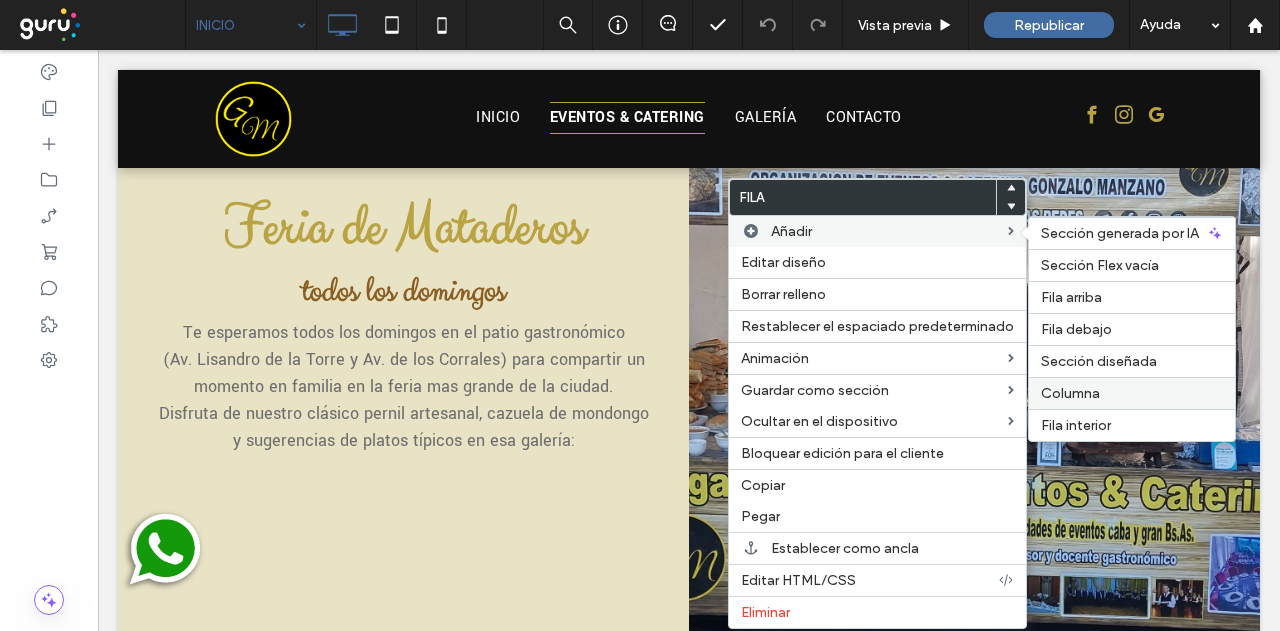 click on "Columna" at bounding box center [1132, 393] 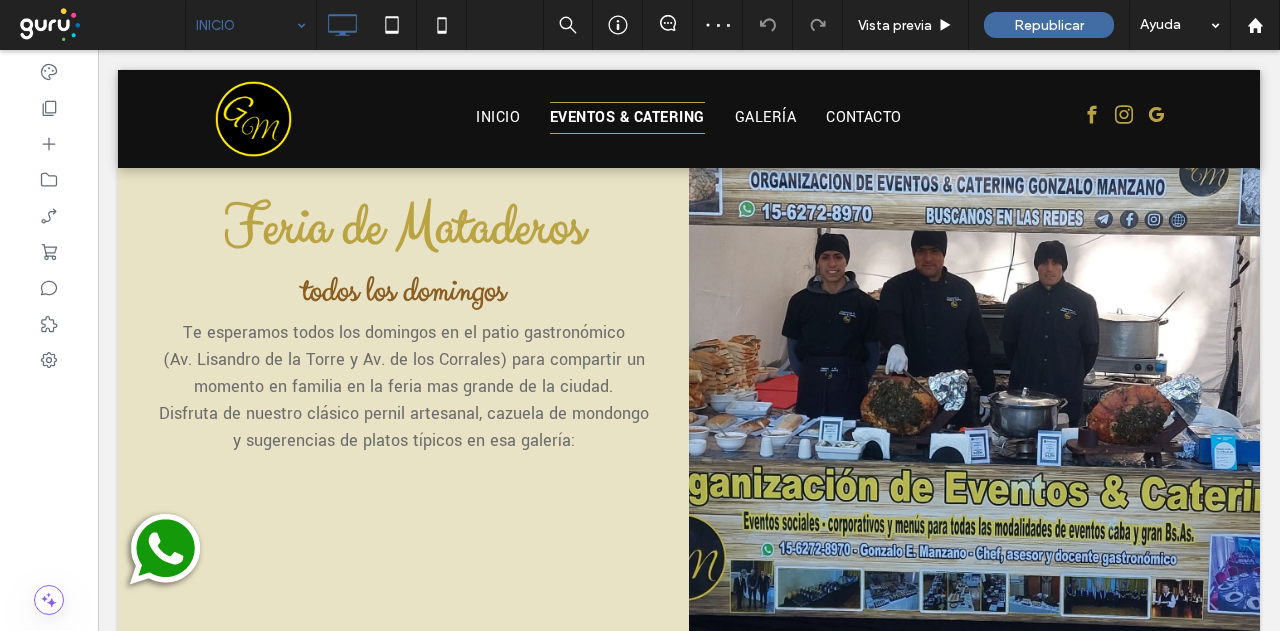 type on "**********" 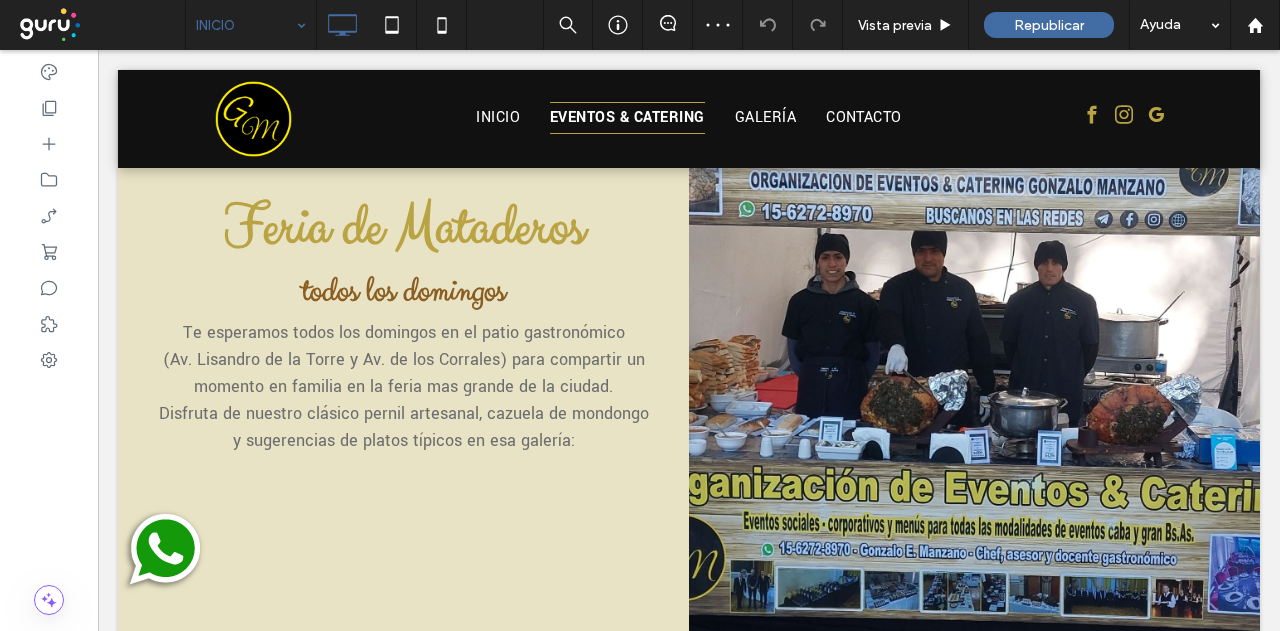 type on "**" 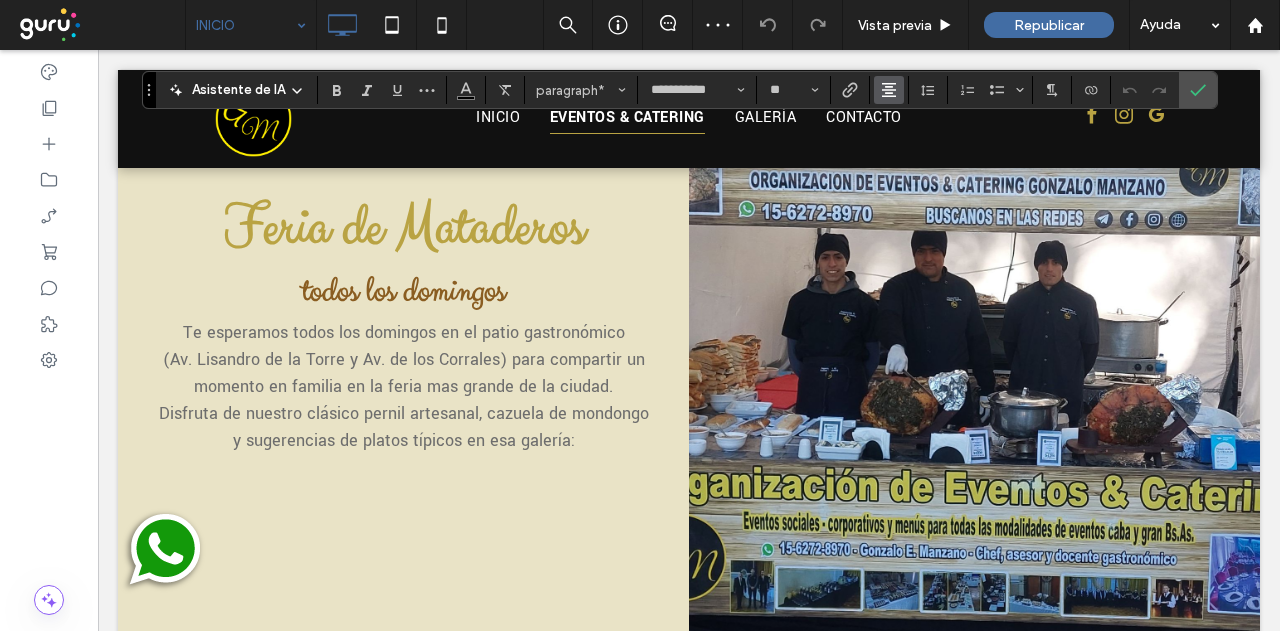 click at bounding box center (889, 90) 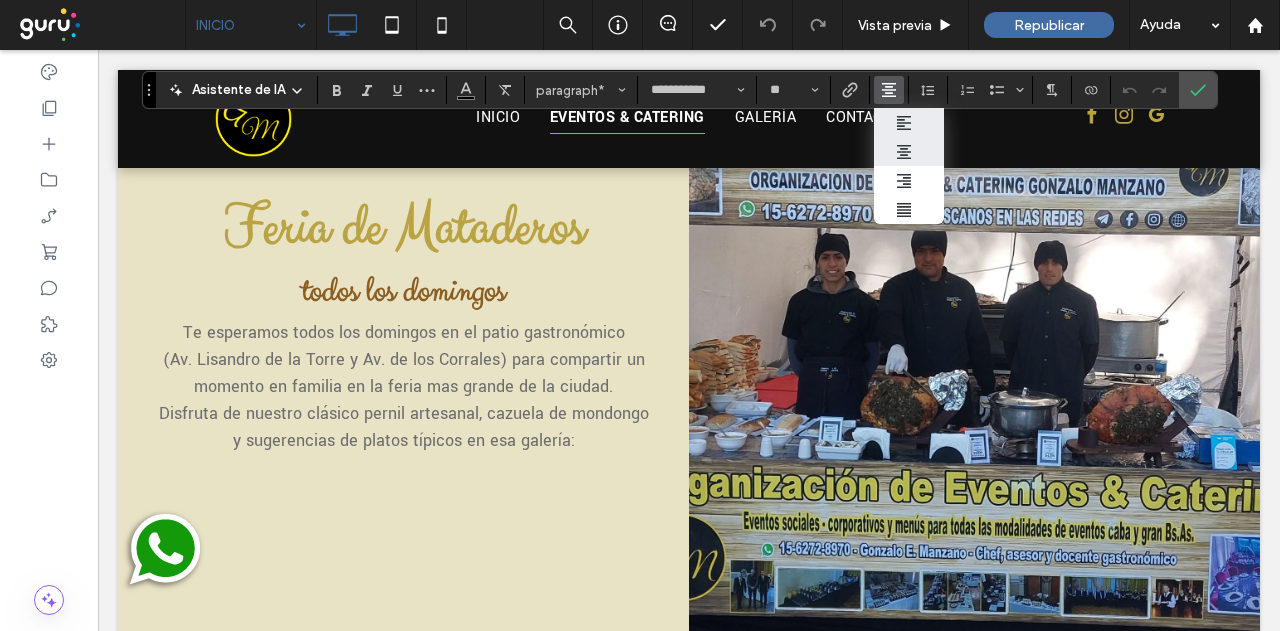 click 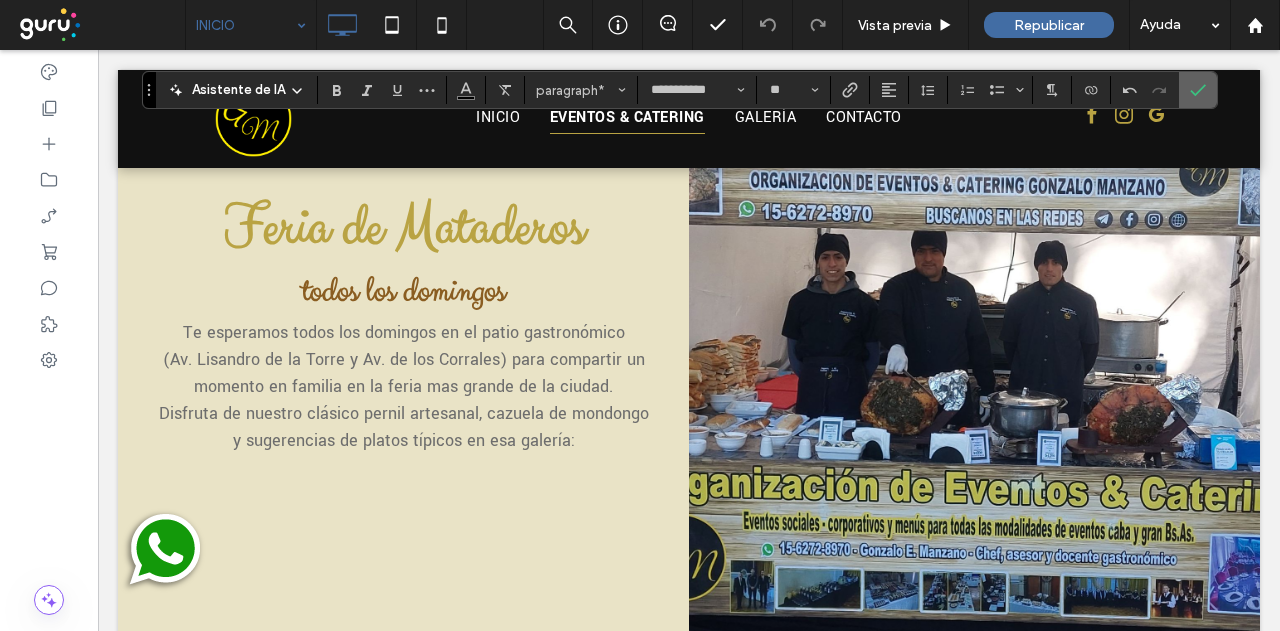 click 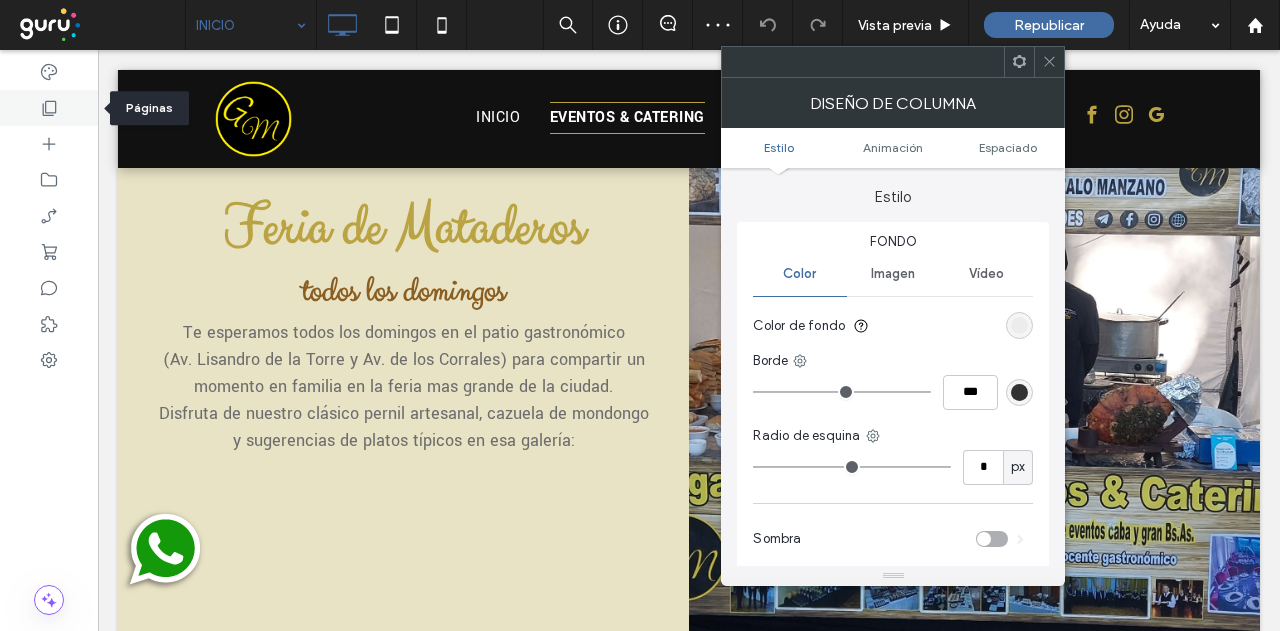 click at bounding box center [49, 108] 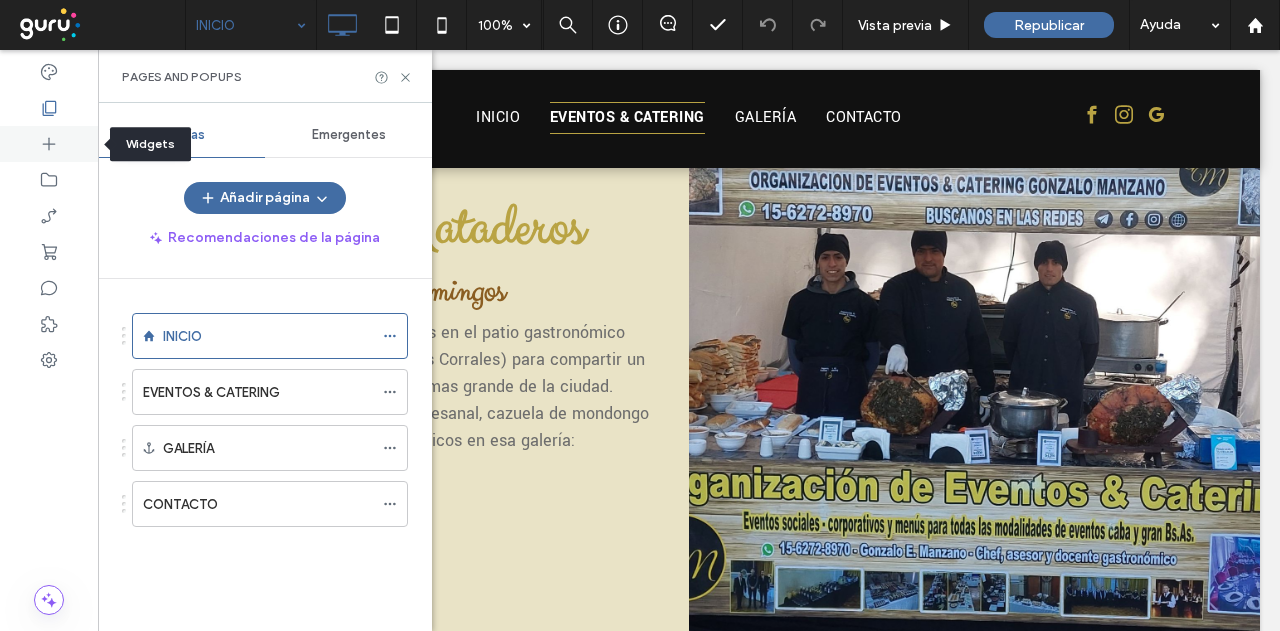 click 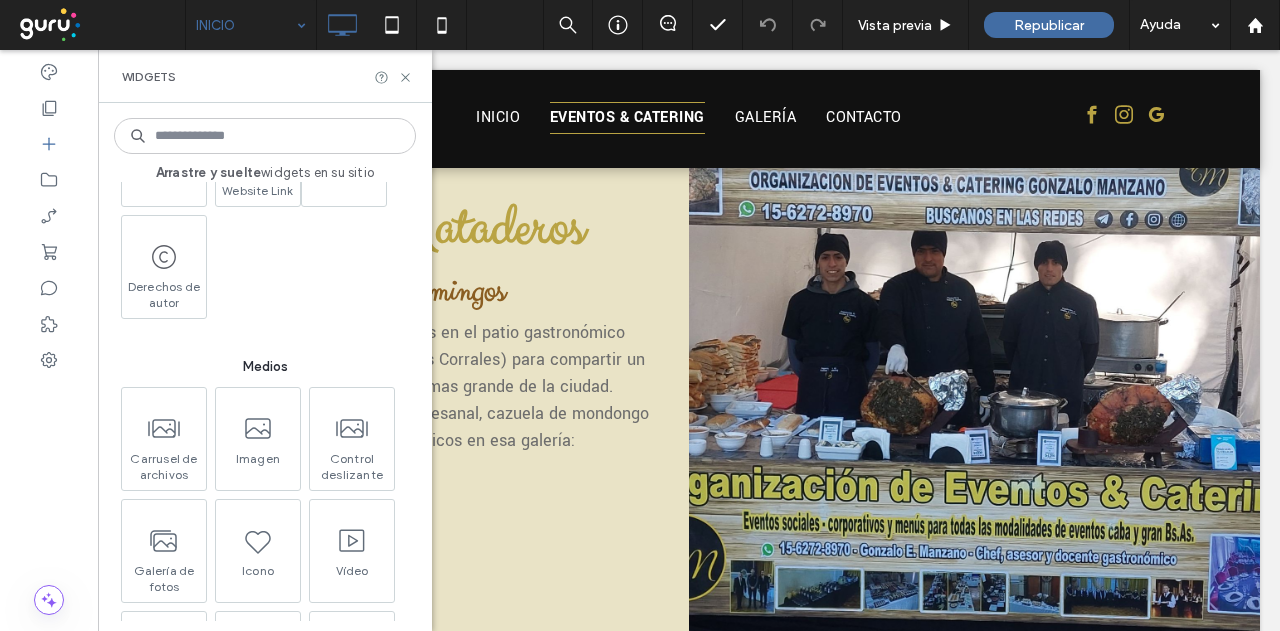 scroll, scrollTop: 1800, scrollLeft: 0, axis: vertical 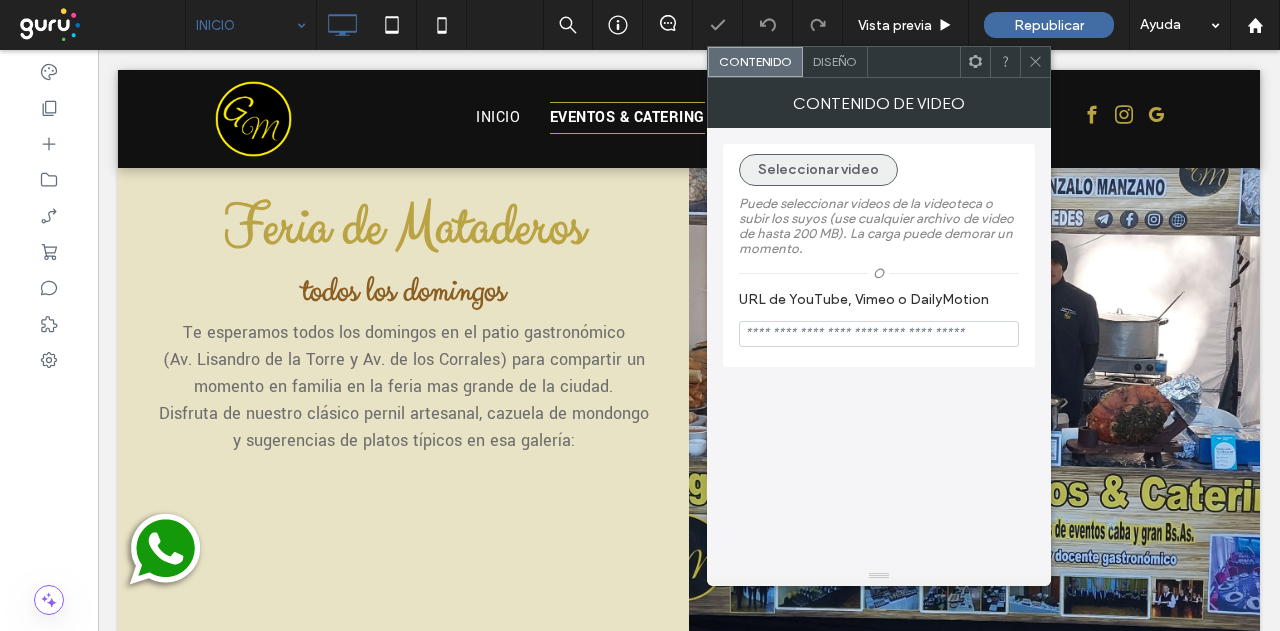 click on "Seleccionar video" at bounding box center [818, 170] 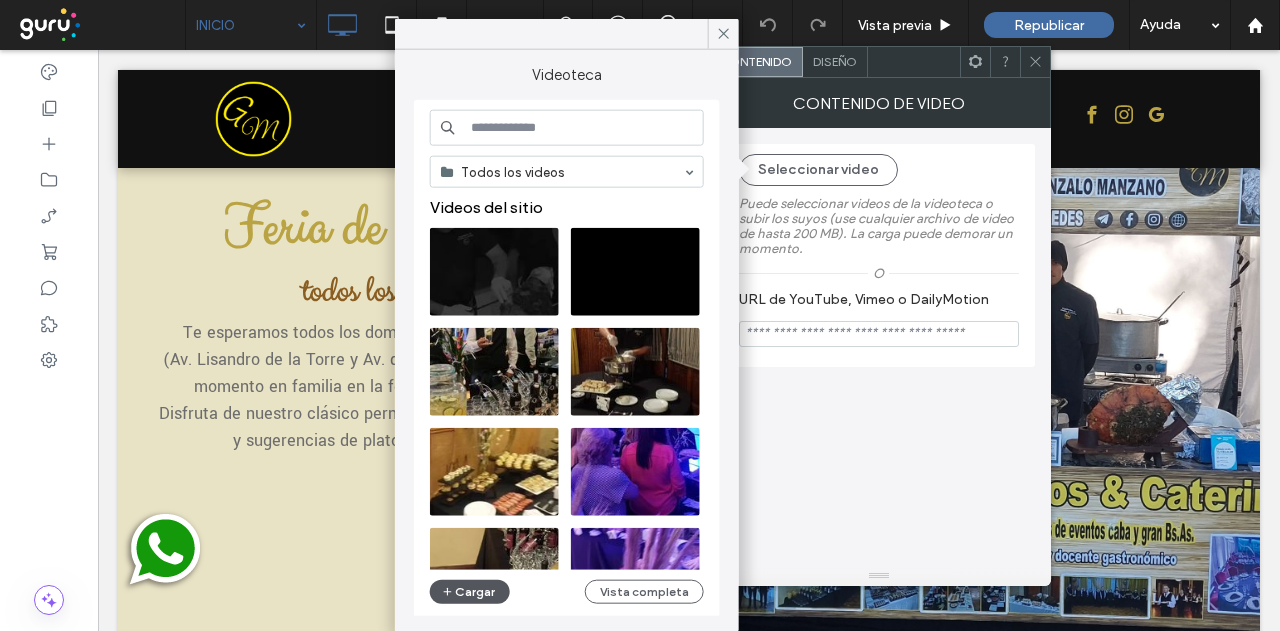 click on "Cargar" at bounding box center (470, 592) 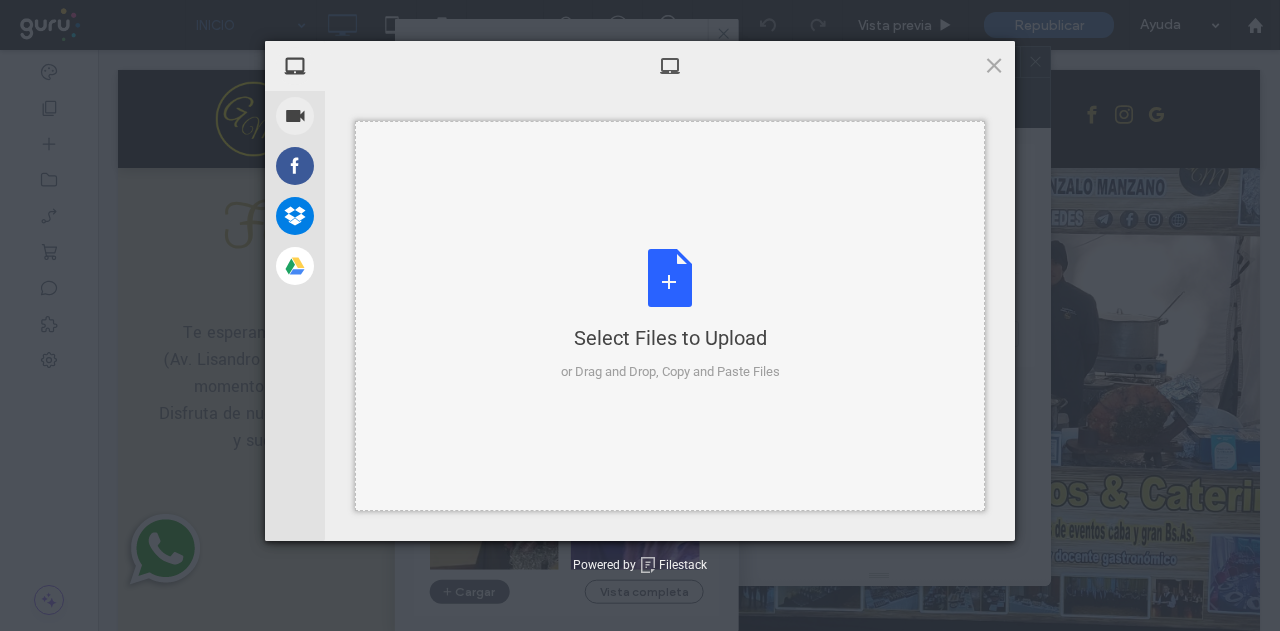 click on "Select Files to Upload
or Drag and Drop, Copy and Paste Files" at bounding box center [670, 315] 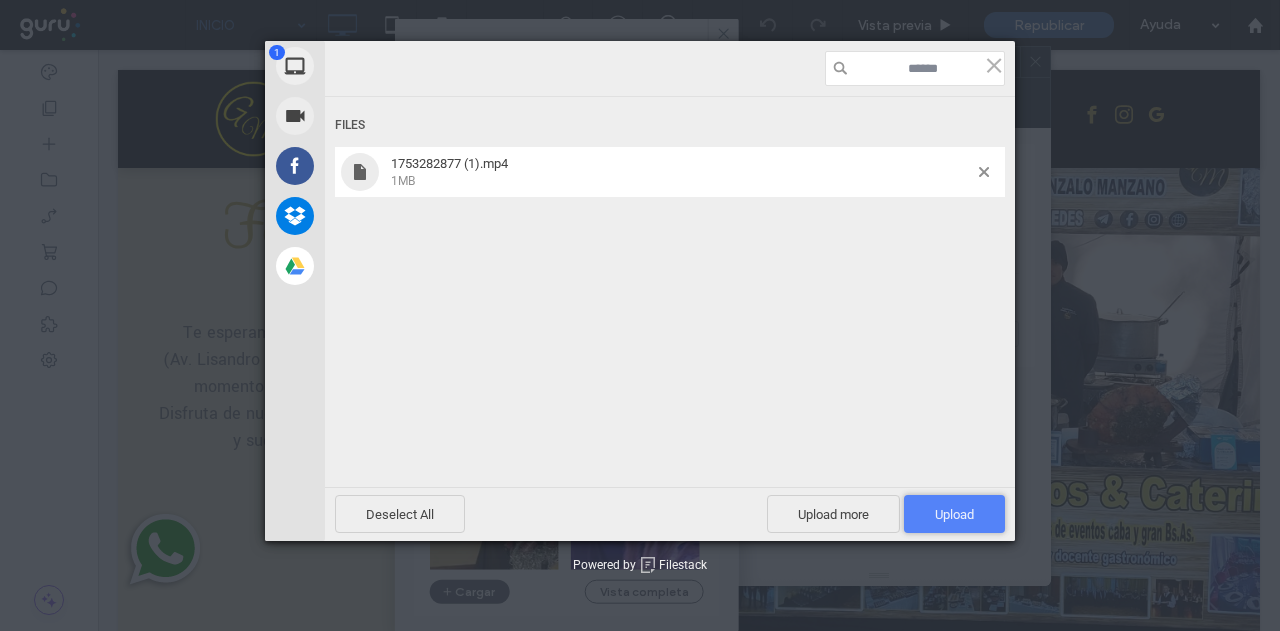 click on "Upload
1" at bounding box center [954, 514] 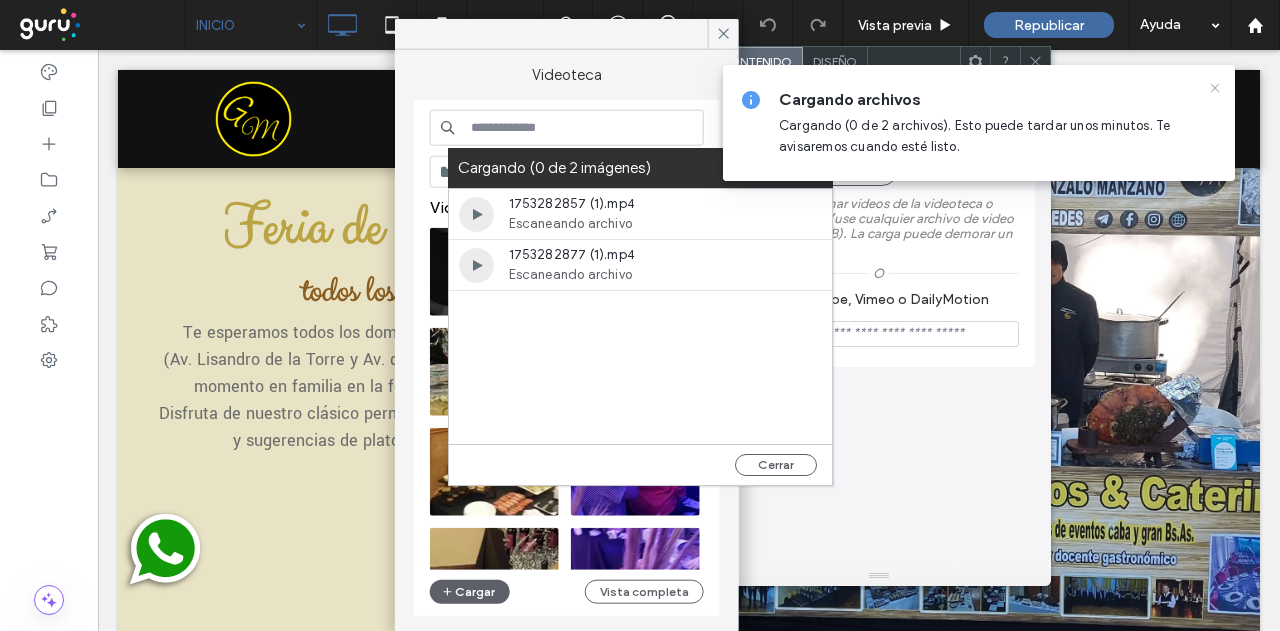 drag, startPoint x: 1209, startPoint y: 84, endPoint x: 789, endPoint y: 189, distance: 432.9261 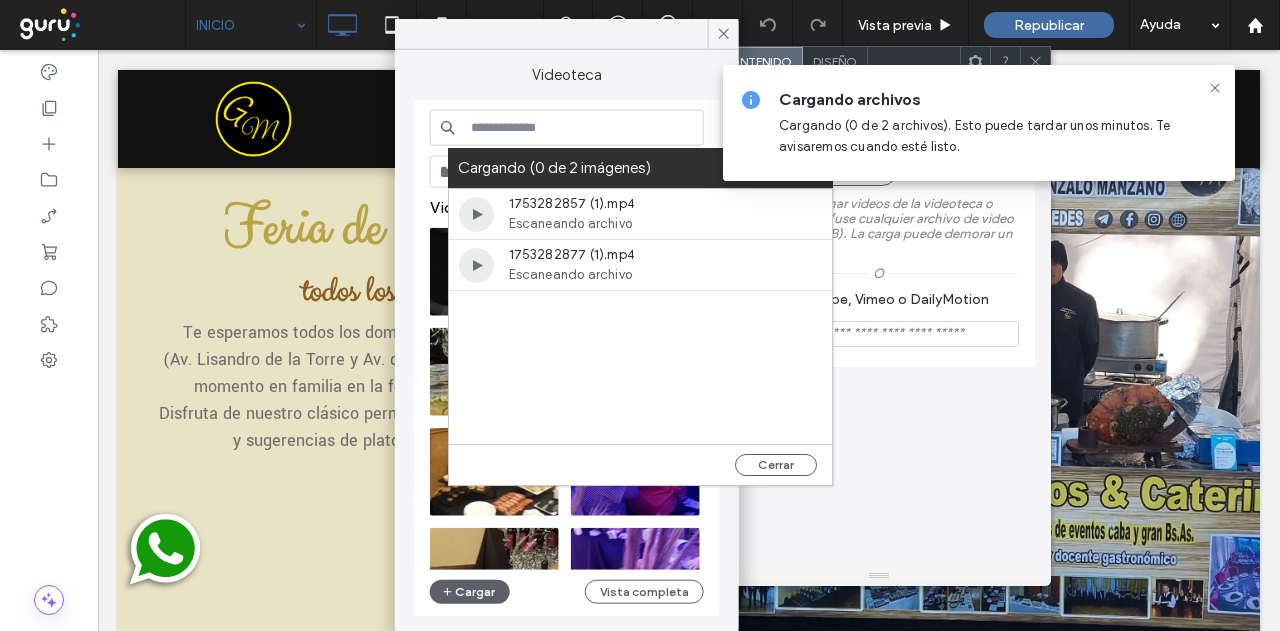 click 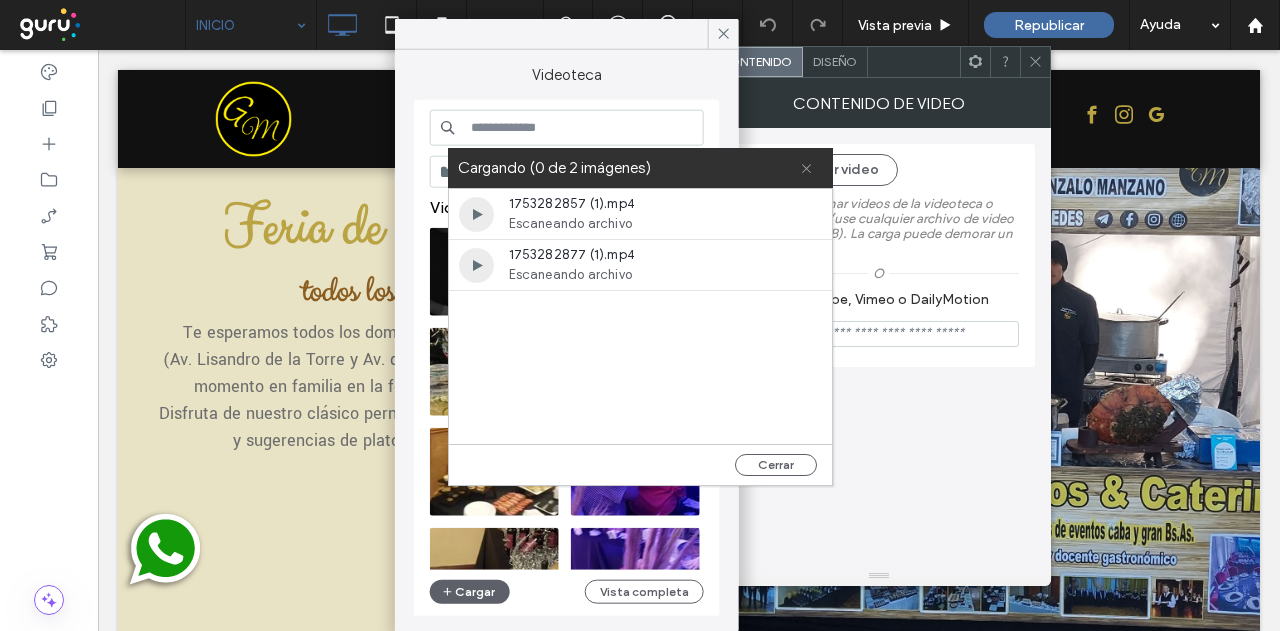 click 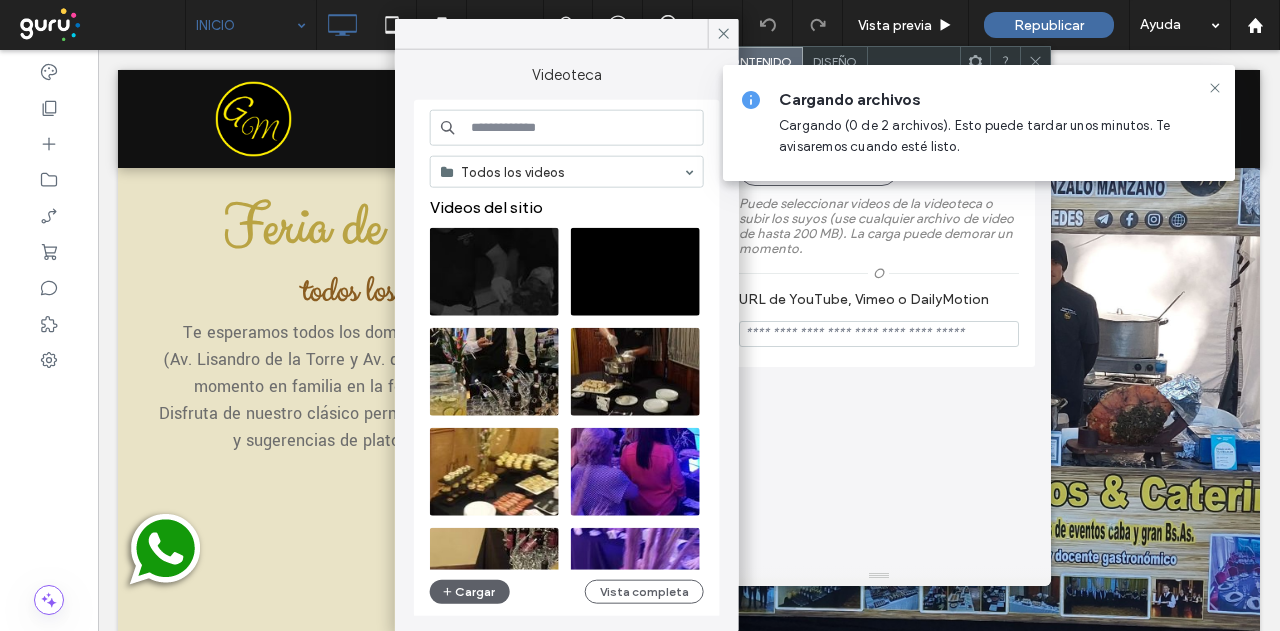 drag, startPoint x: 724, startPoint y: 31, endPoint x: 734, endPoint y: 36, distance: 11.18034 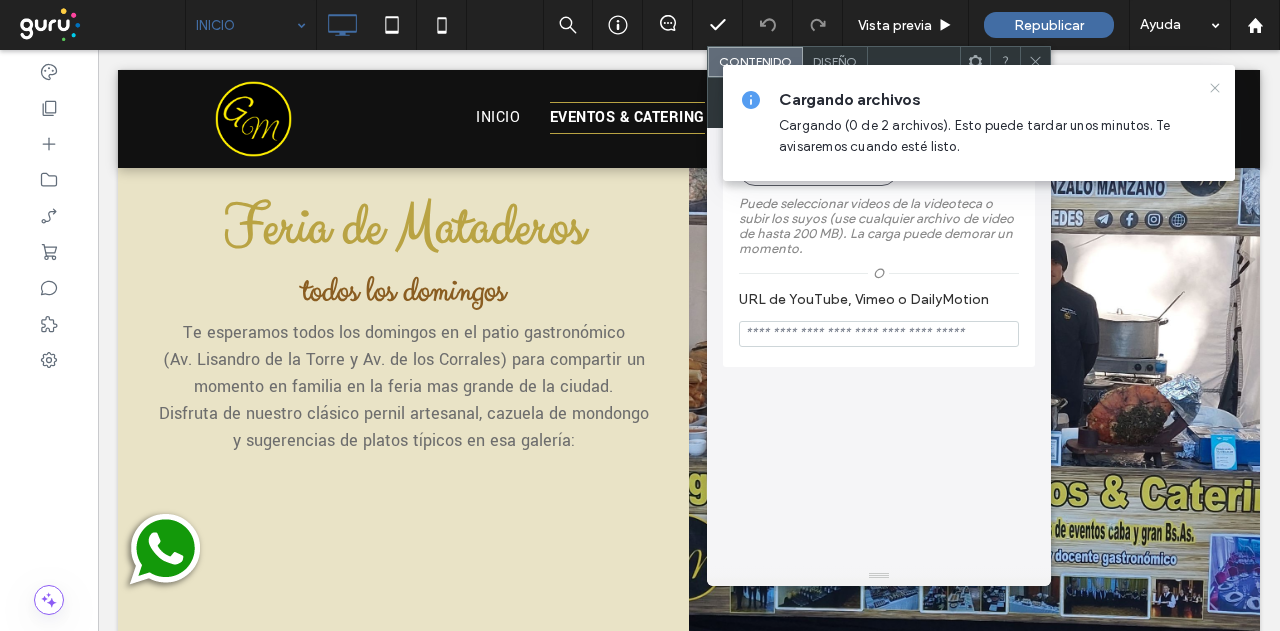 click 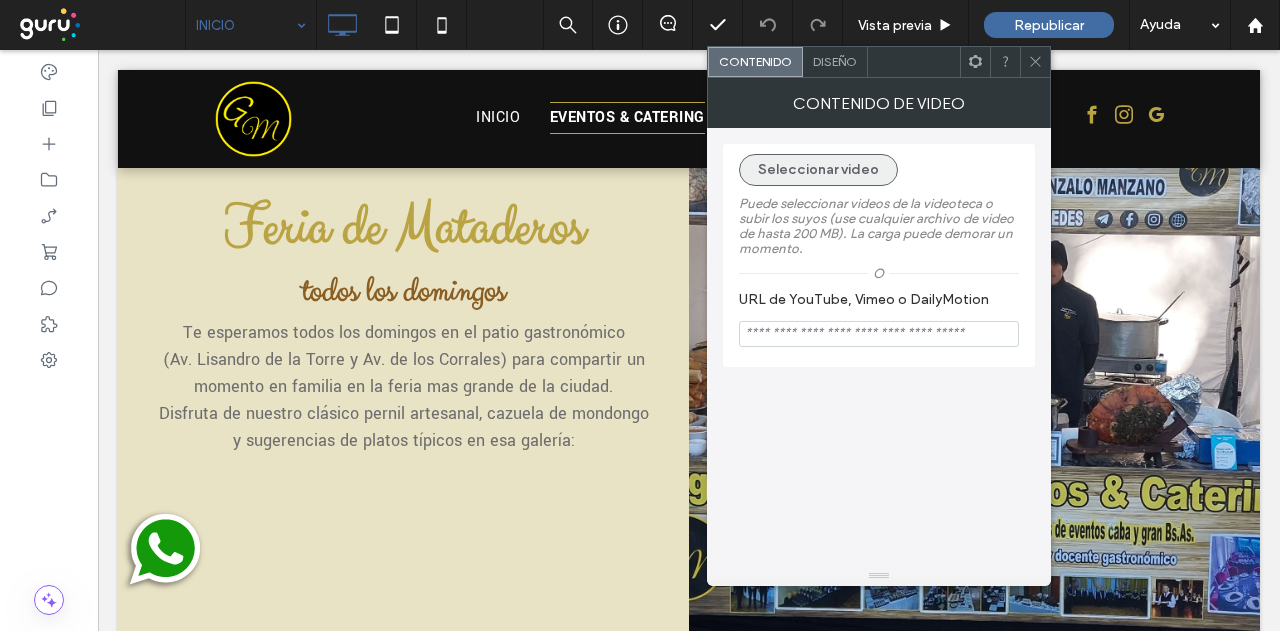 click on "Seleccionar video" at bounding box center [818, 170] 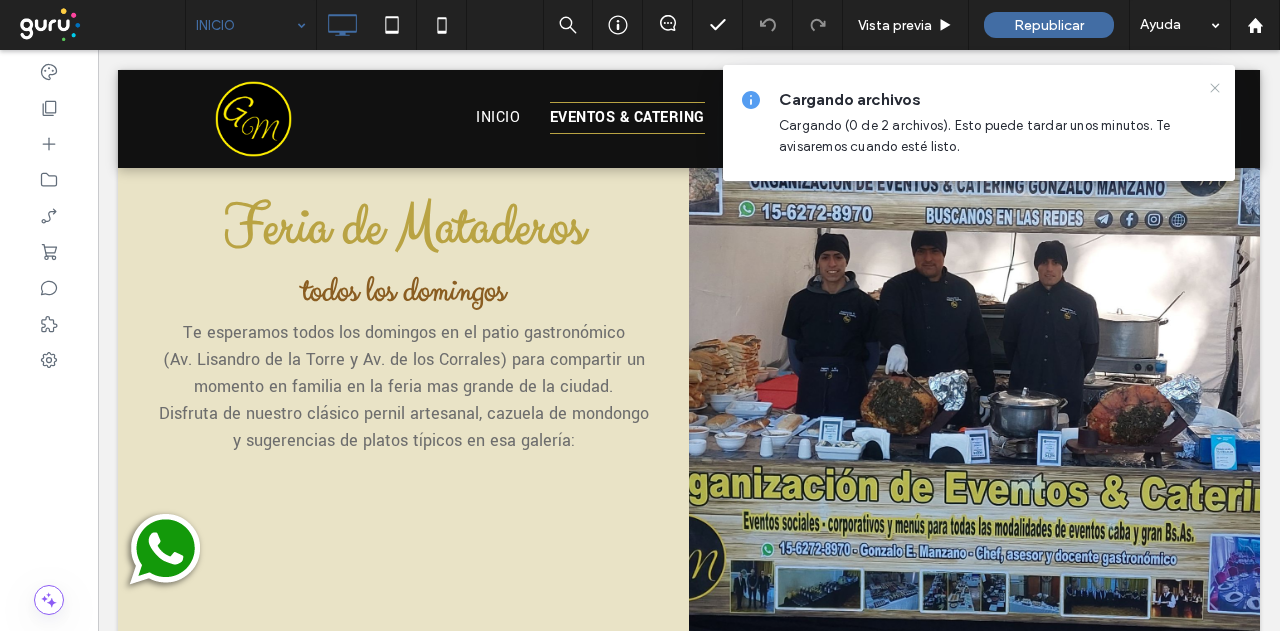 click 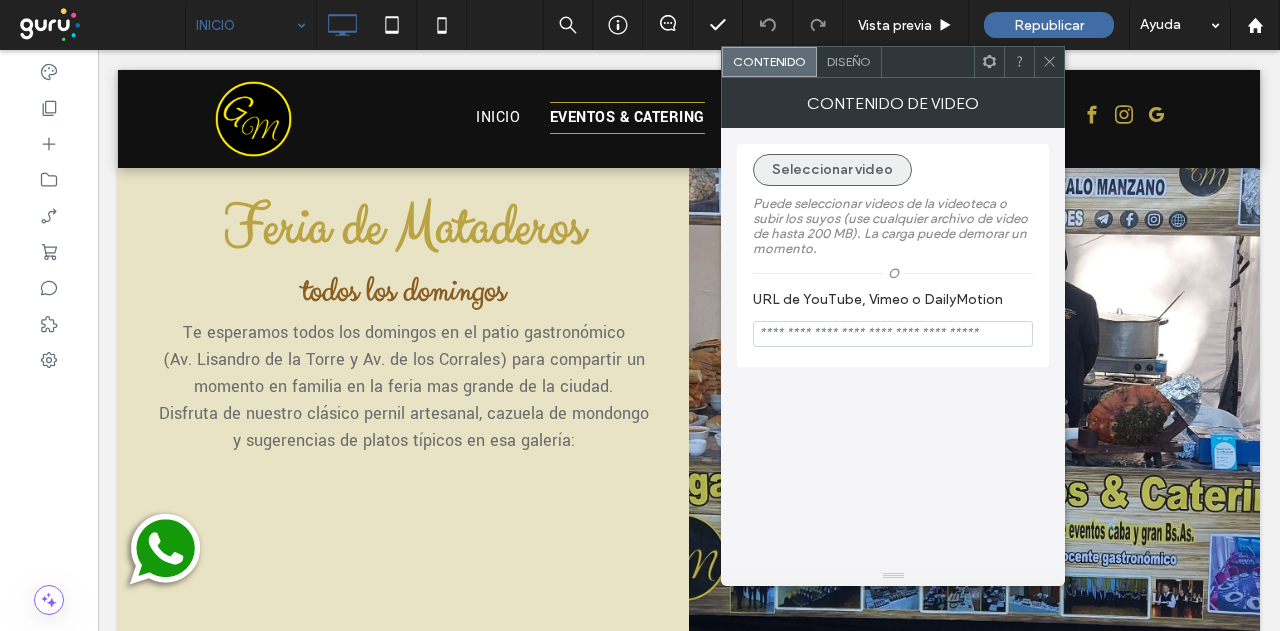 click on "Seleccionar video" at bounding box center (832, 170) 